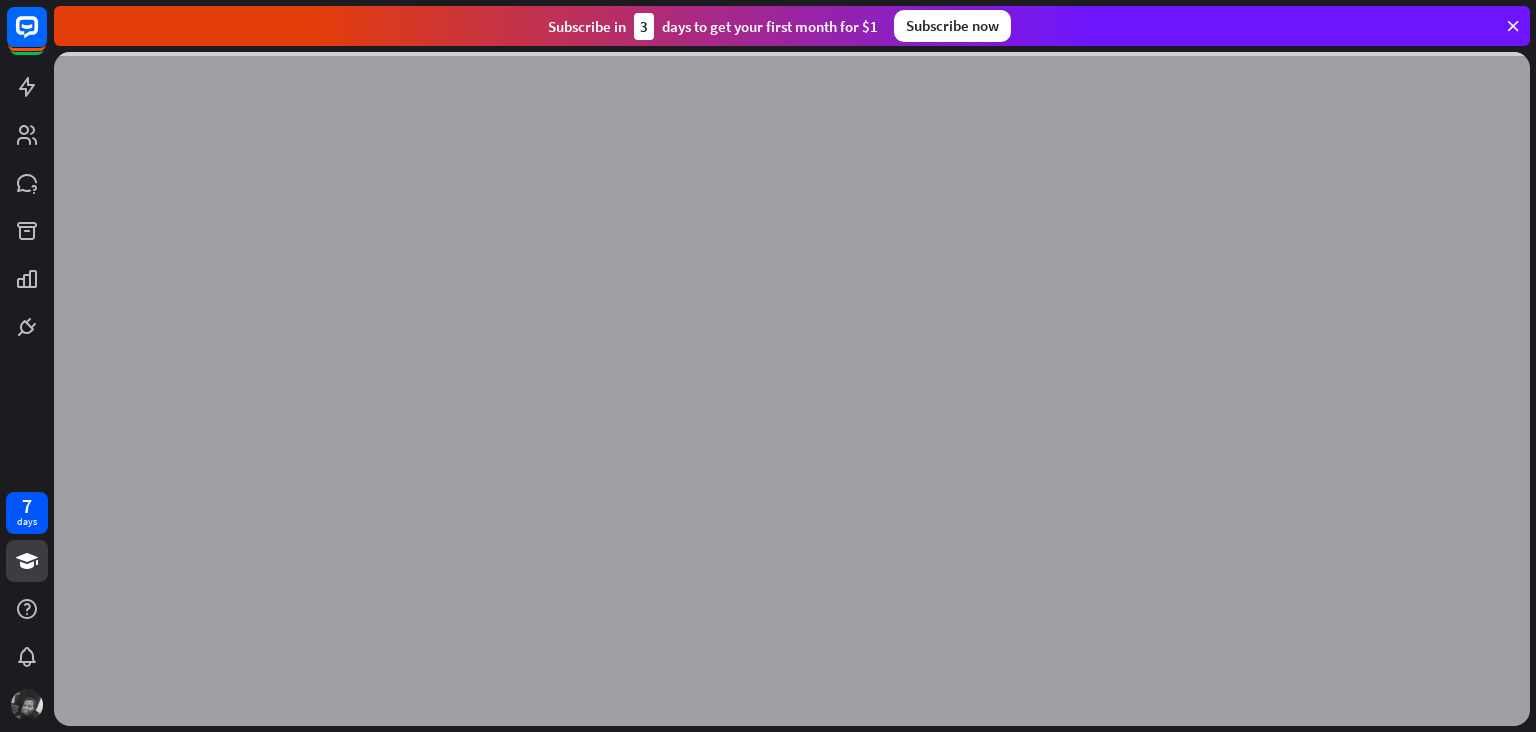 scroll, scrollTop: 0, scrollLeft: 0, axis: both 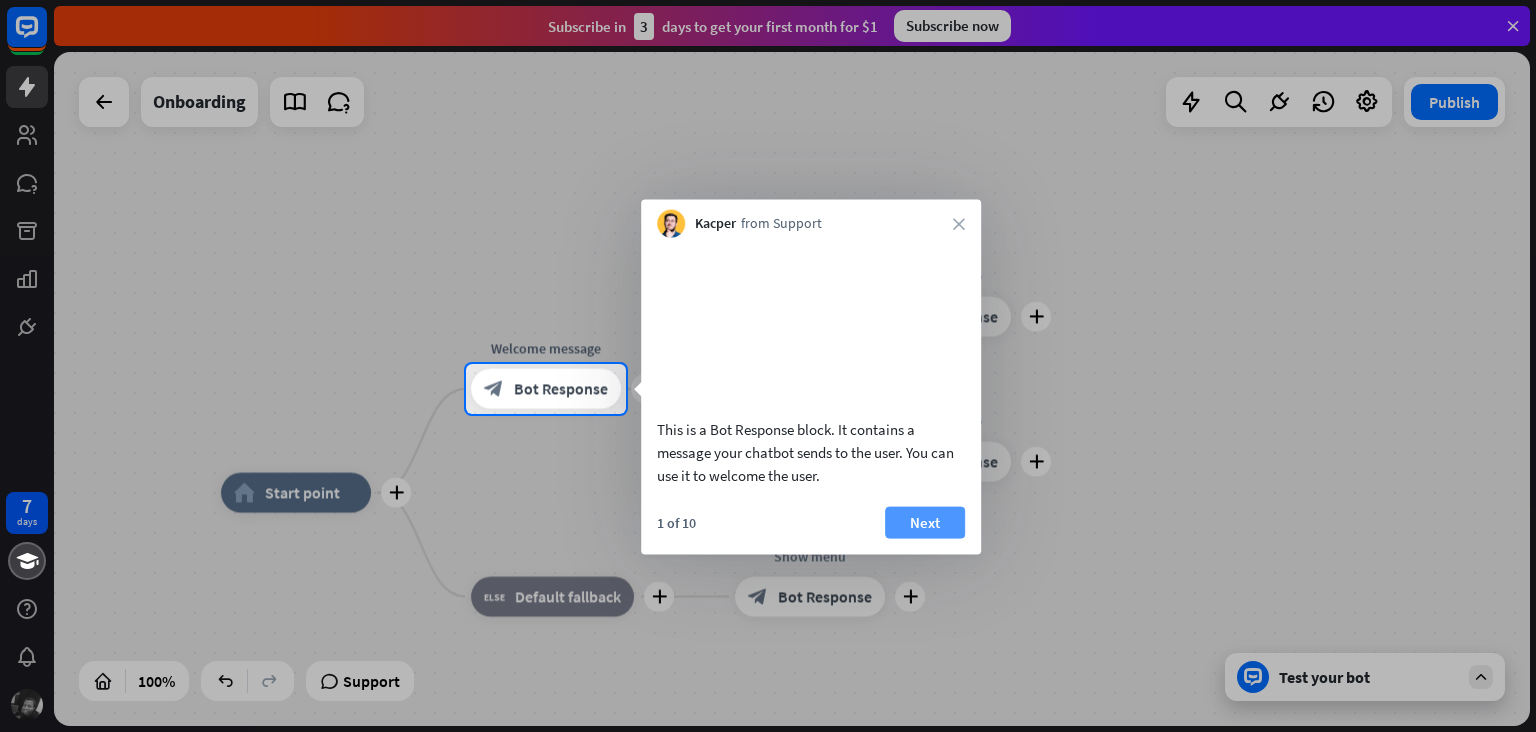 click on "Next" at bounding box center [925, 522] 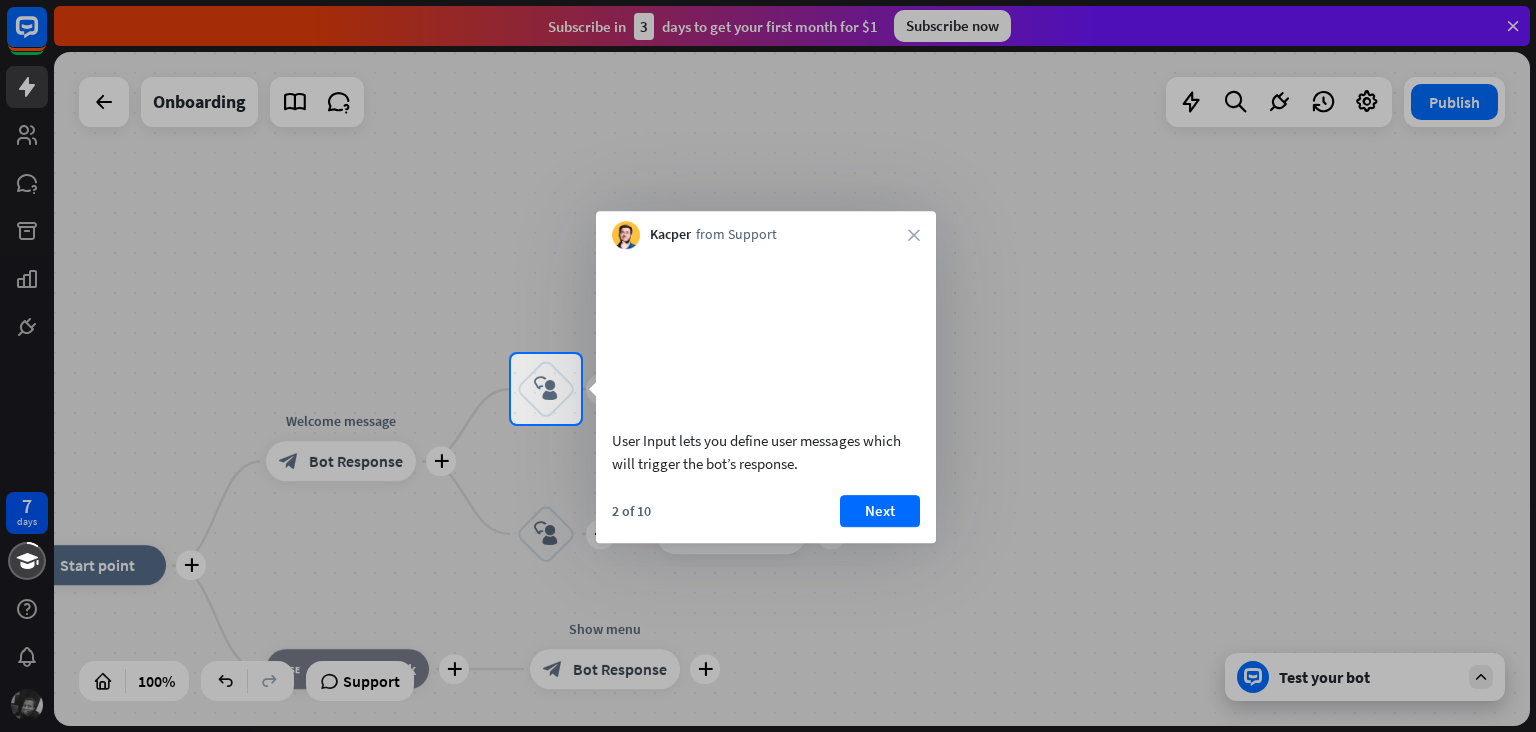 click on "Next" at bounding box center (880, 511) 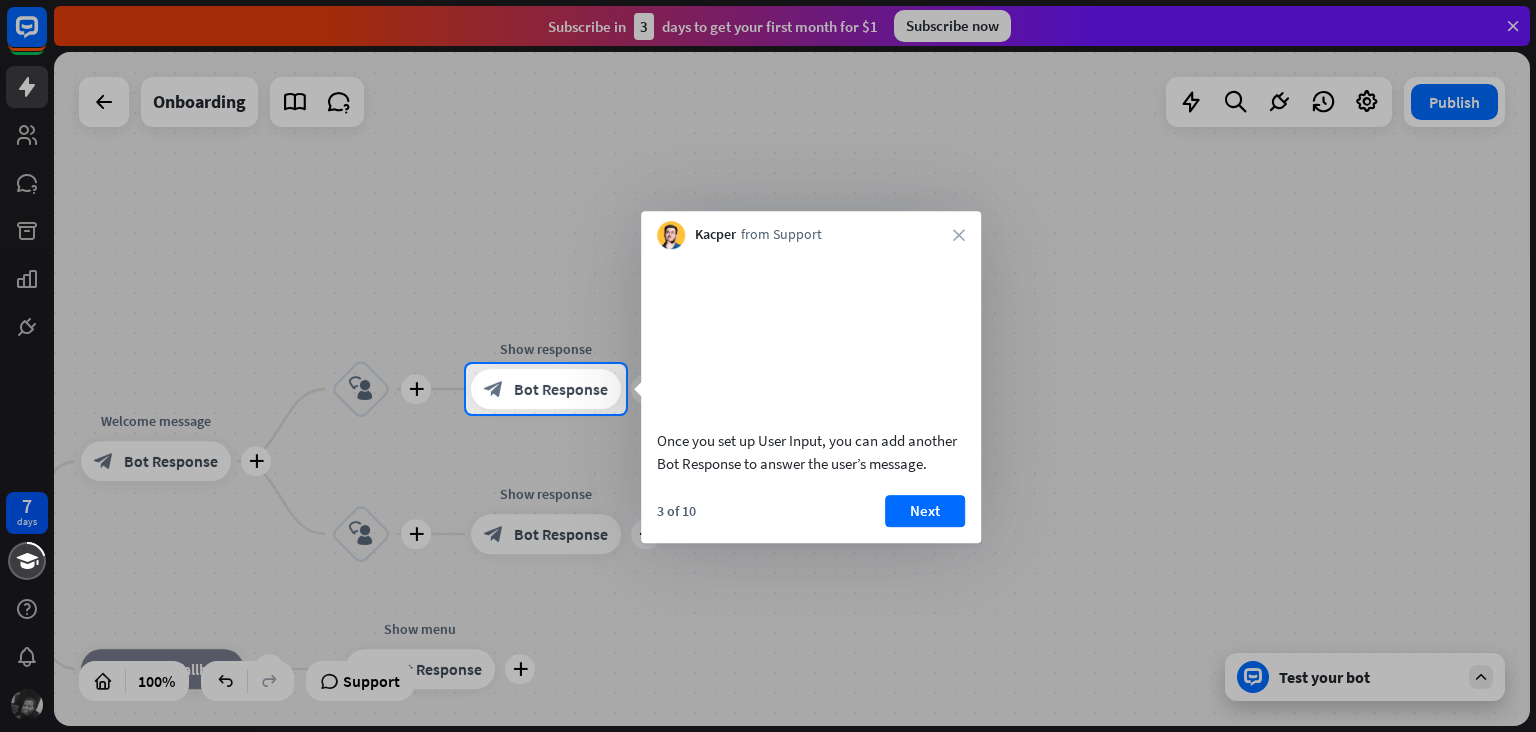 click on "Next" at bounding box center (925, 511) 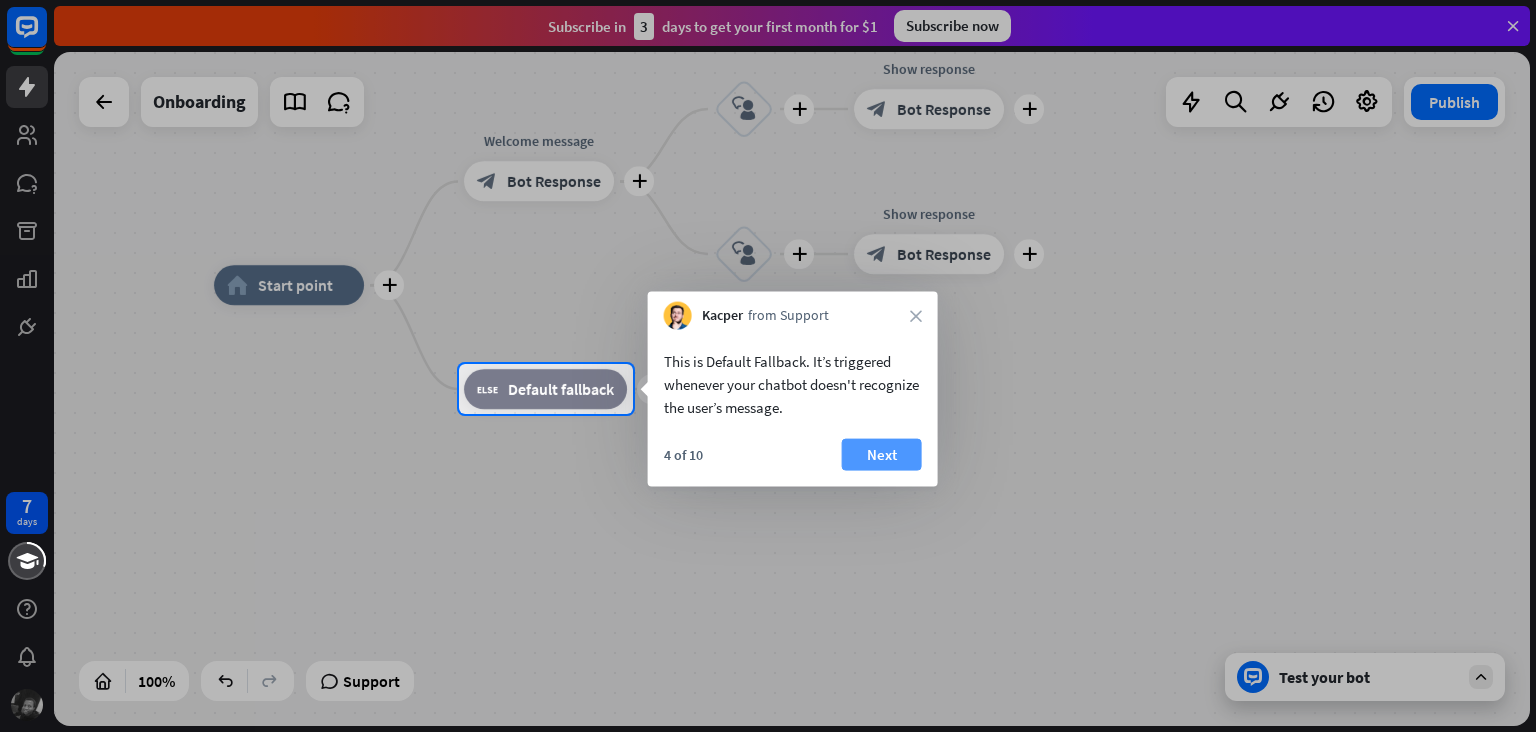 click on "Next" at bounding box center (882, 455) 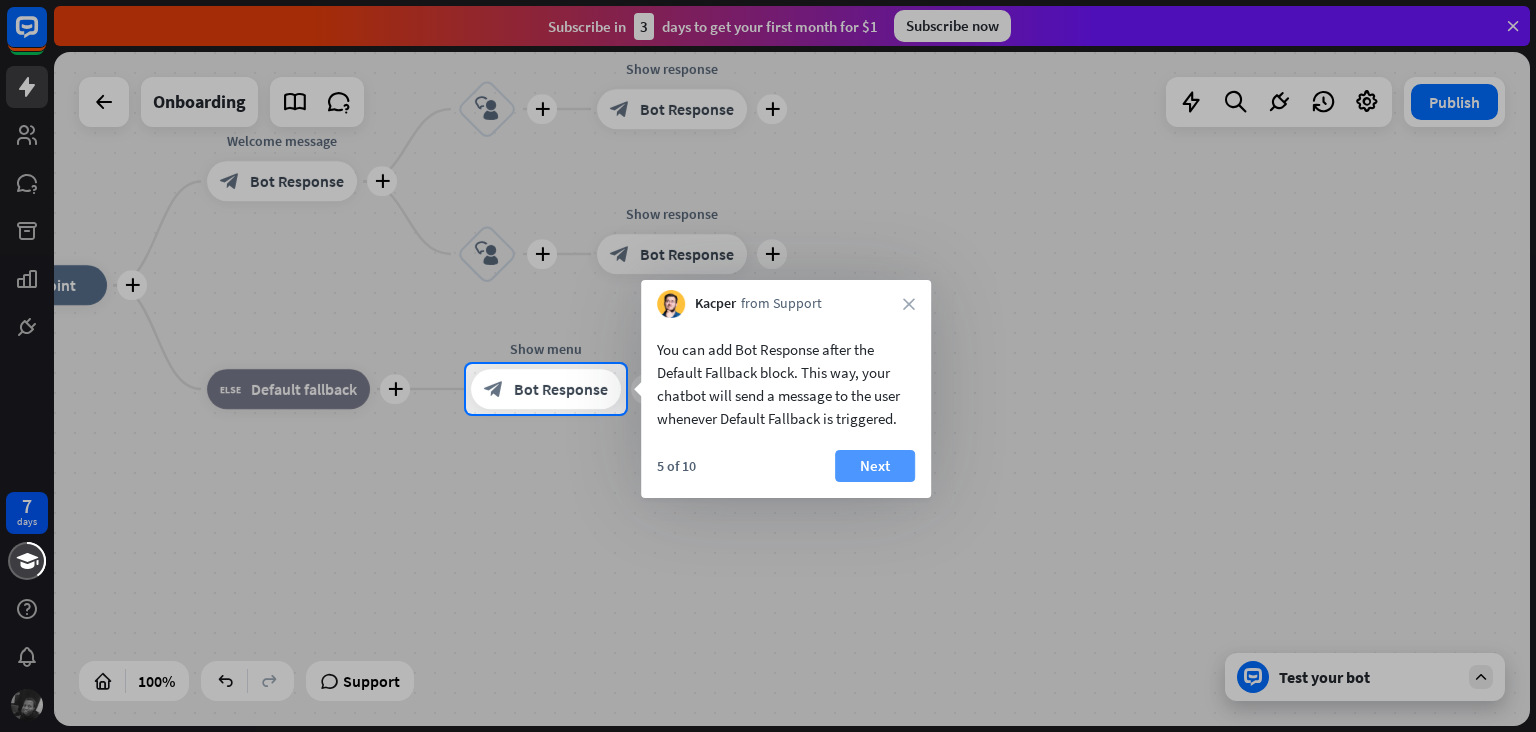 click on "Next" at bounding box center (875, 466) 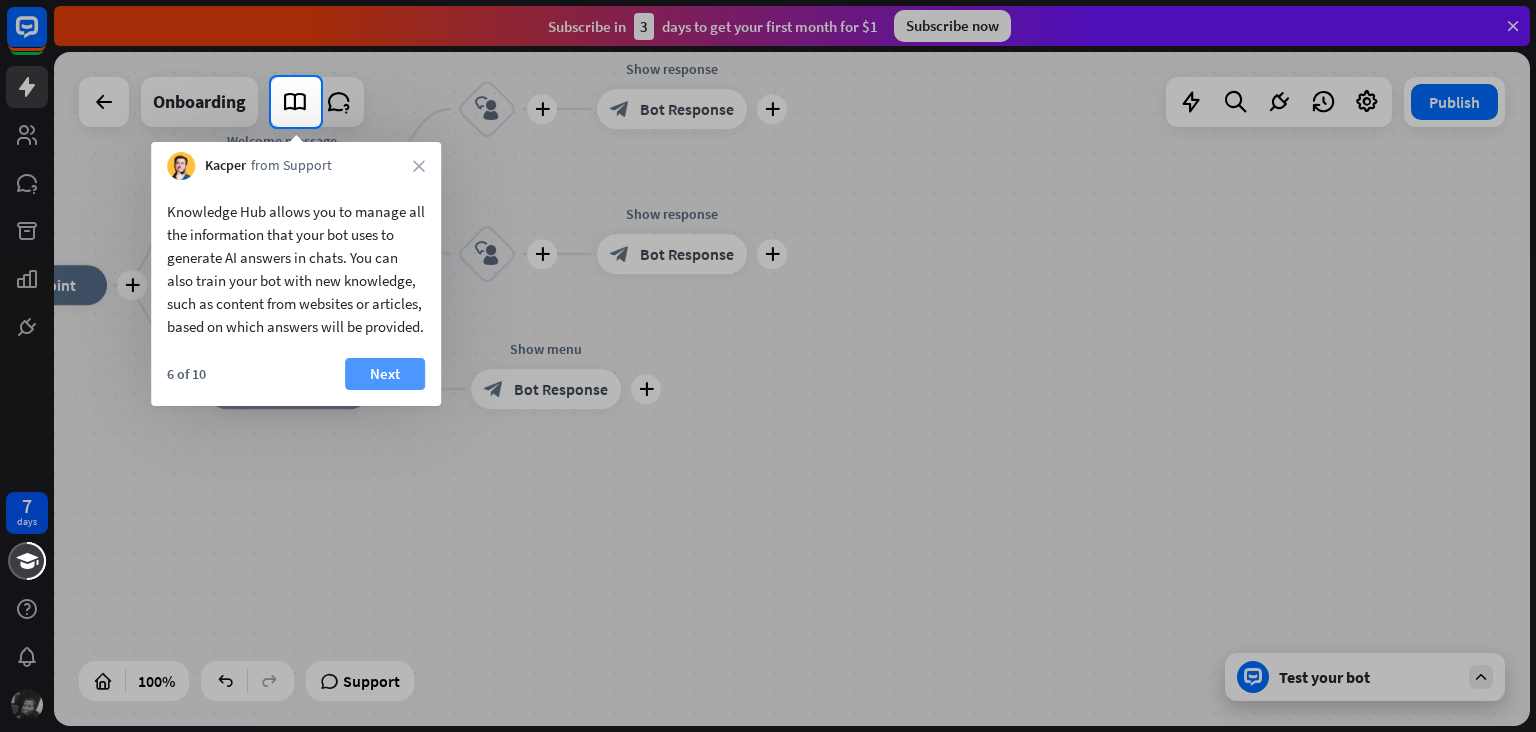 click on "Next" at bounding box center [385, 374] 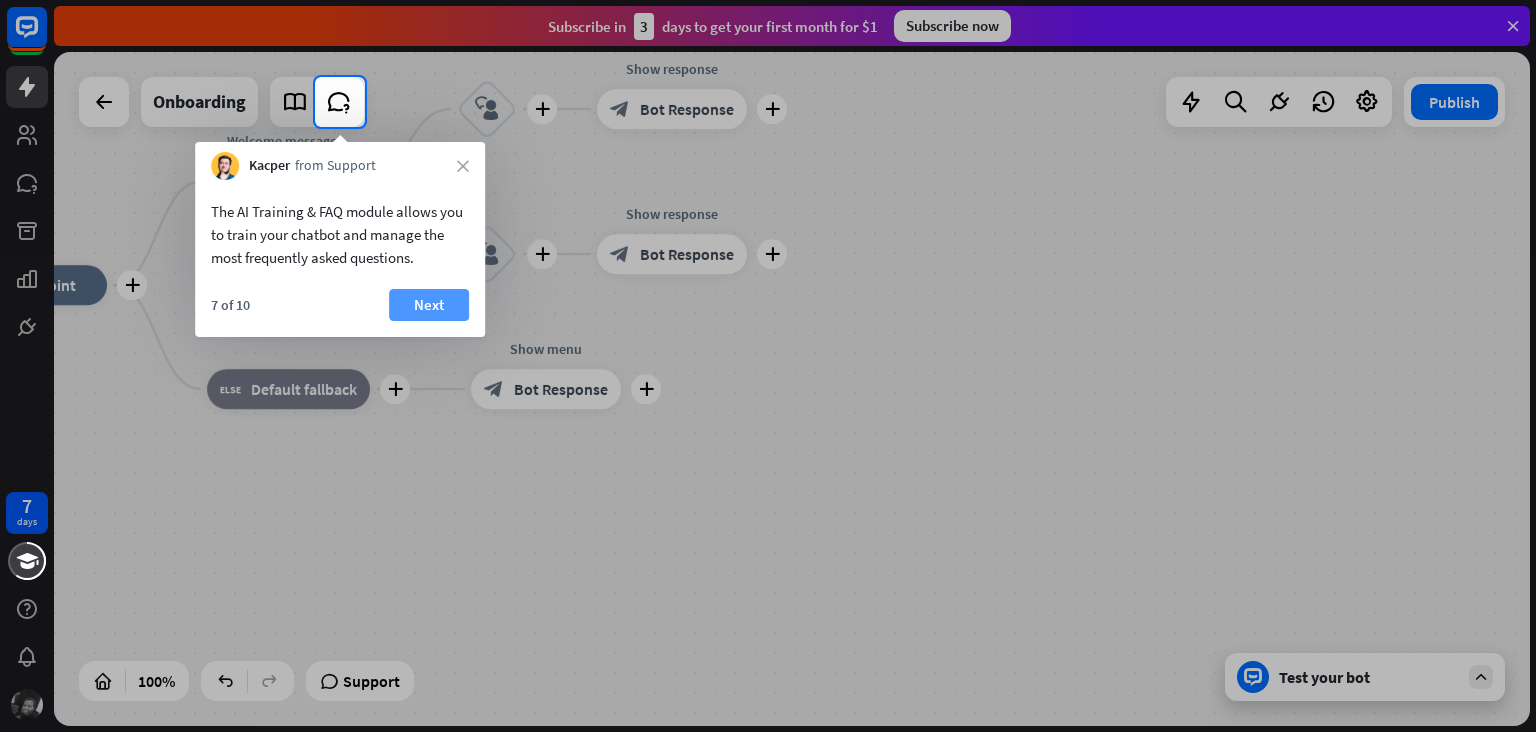 click on "Next" at bounding box center [429, 305] 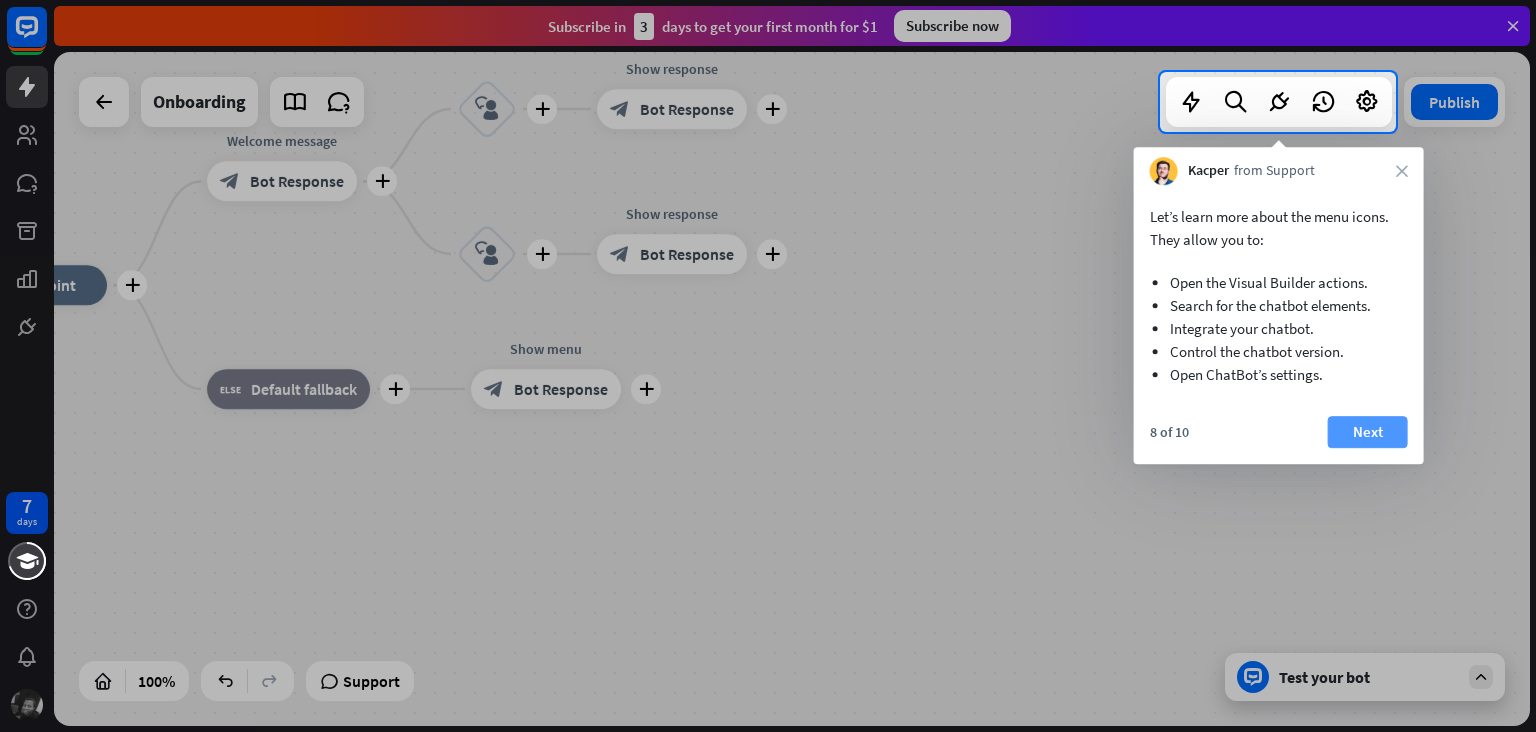 click on "Next" at bounding box center (1368, 432) 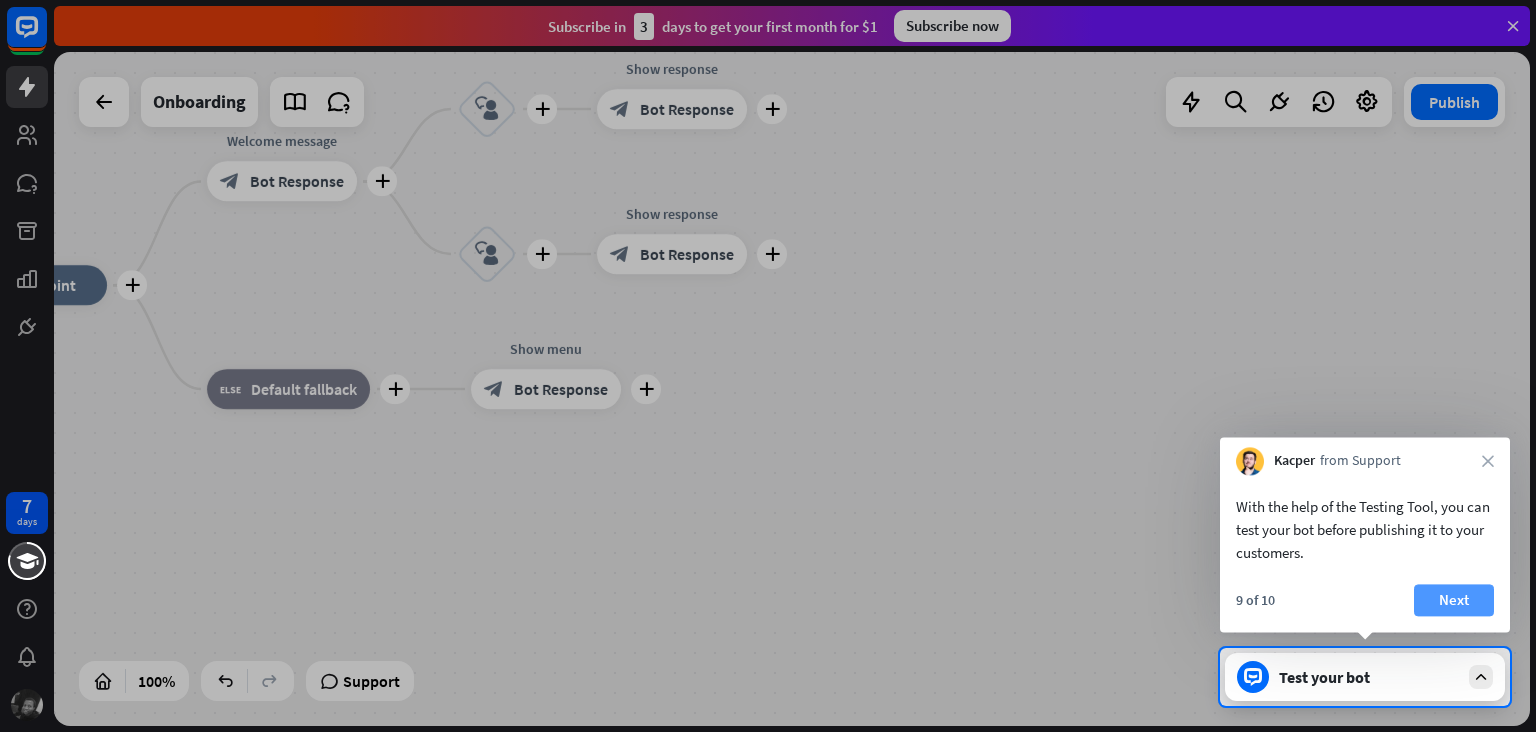 click on "Next" at bounding box center (1454, 600) 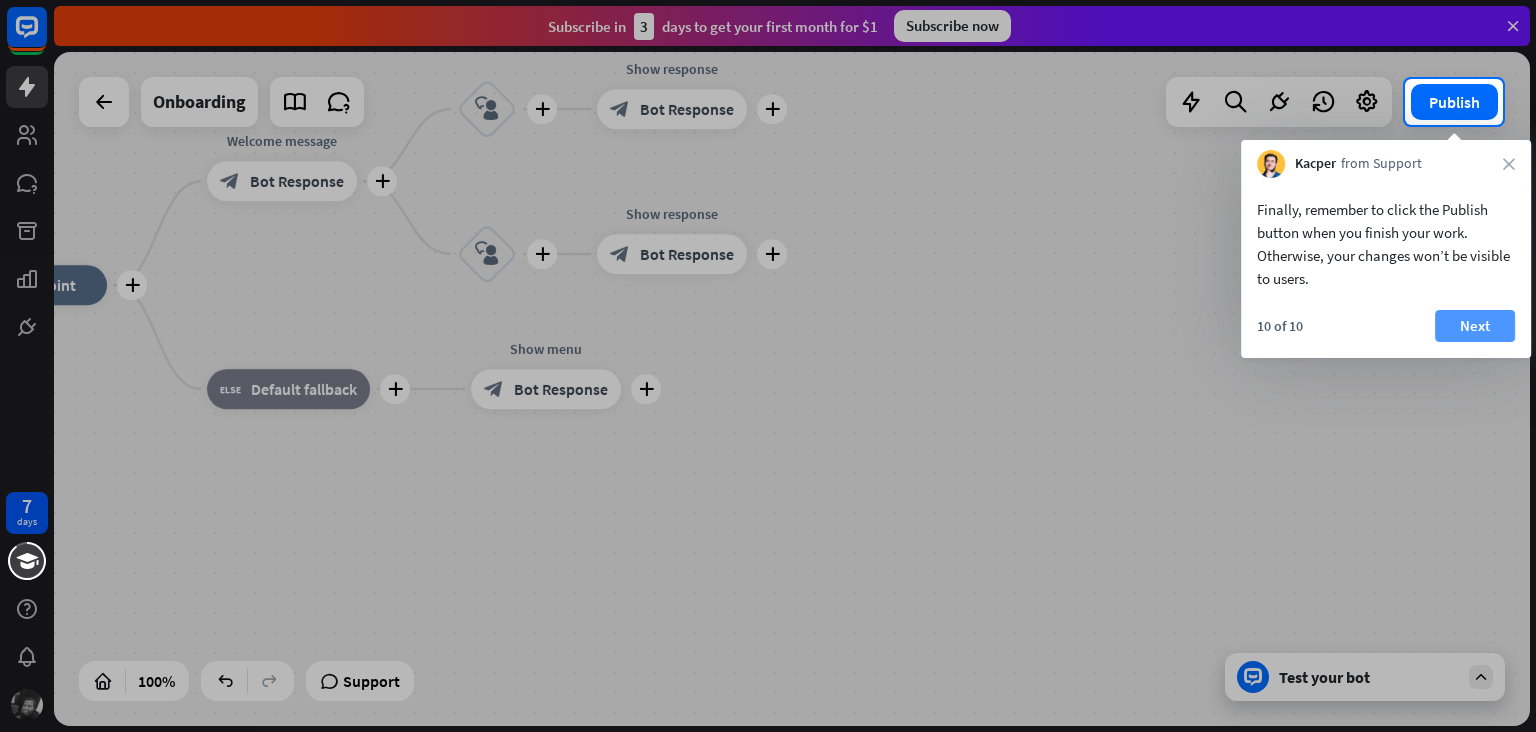 click on "Next" at bounding box center (1475, 326) 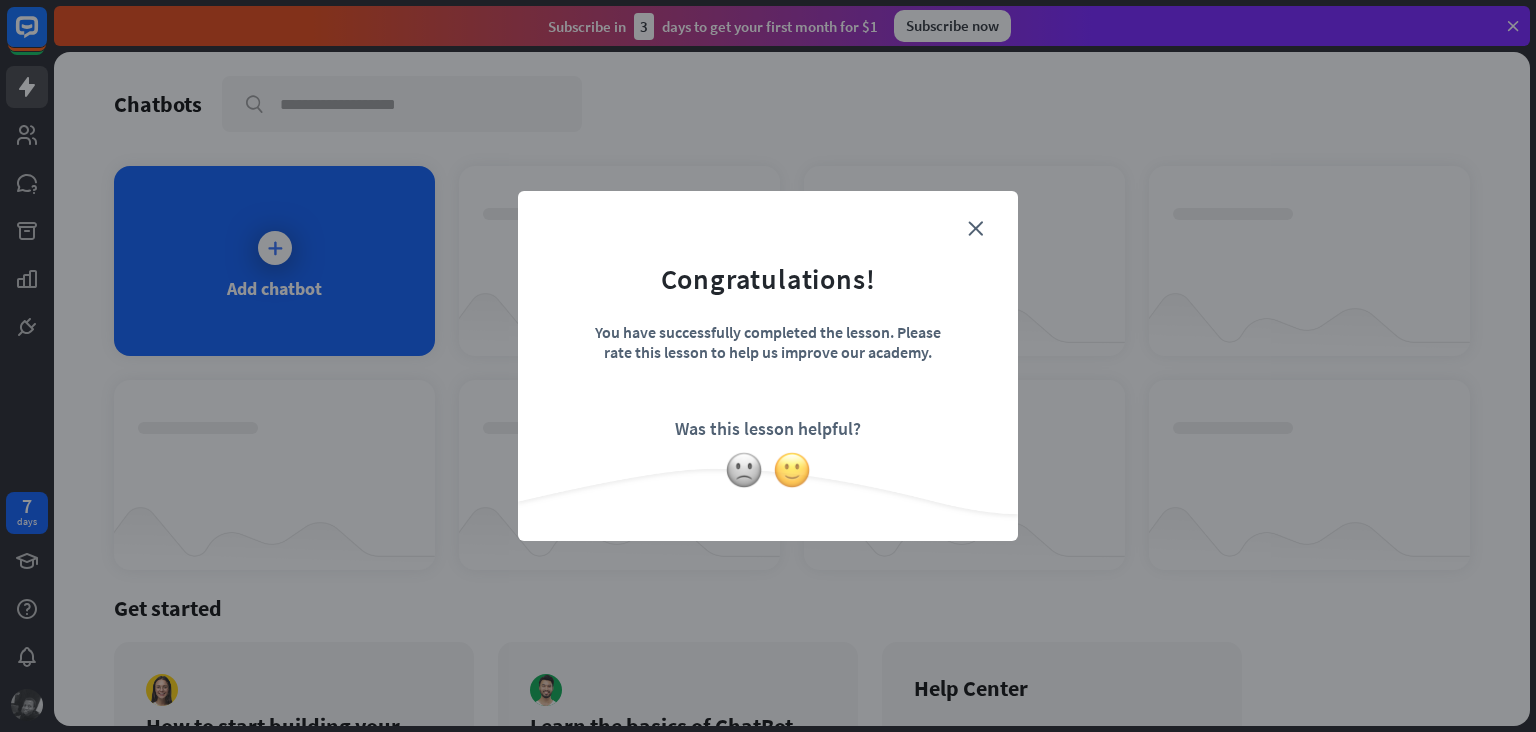click at bounding box center [792, 470] 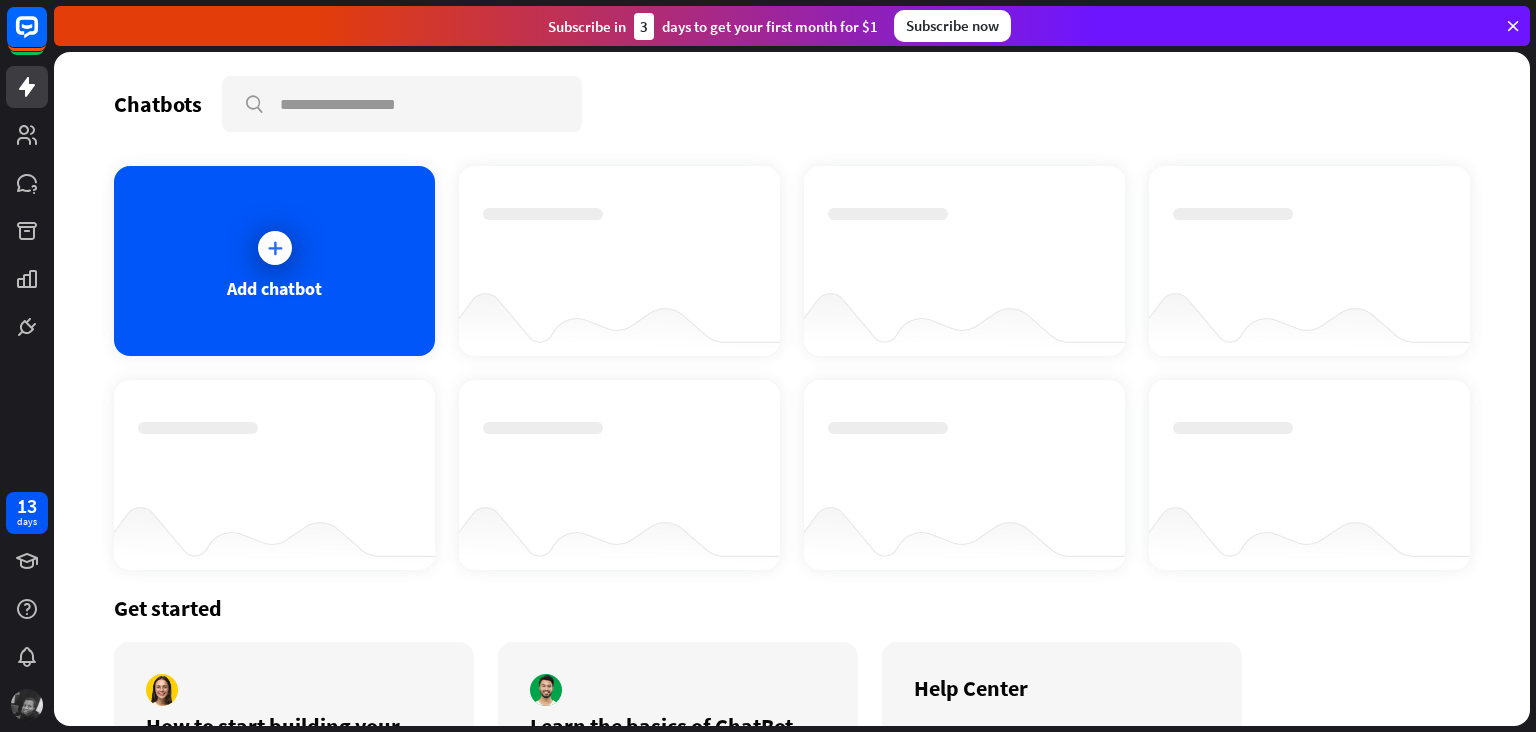 click on "Thanks for making all this better!" at bounding box center [768, 366] 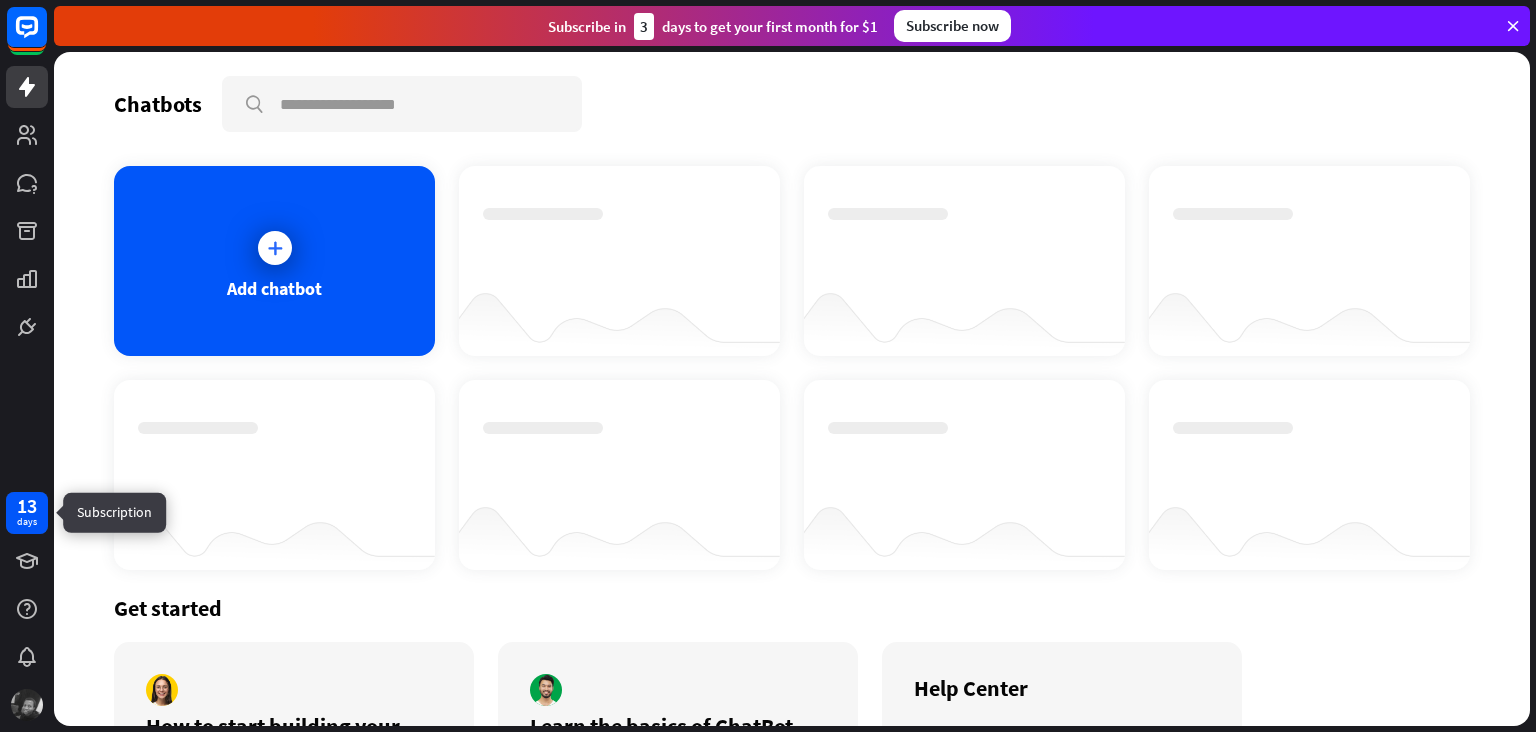 click on "13 days" at bounding box center [27, 513] 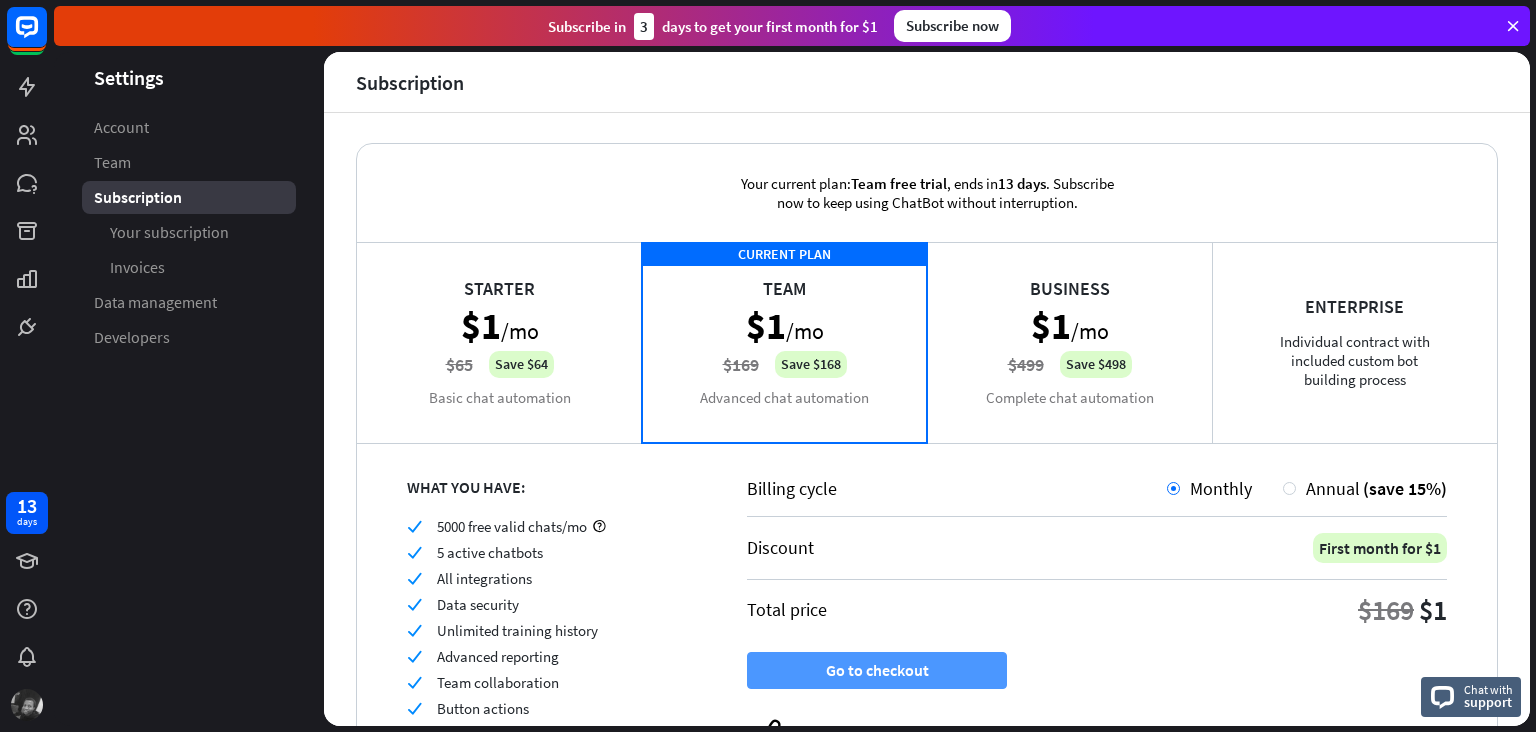 scroll, scrollTop: 0, scrollLeft: 0, axis: both 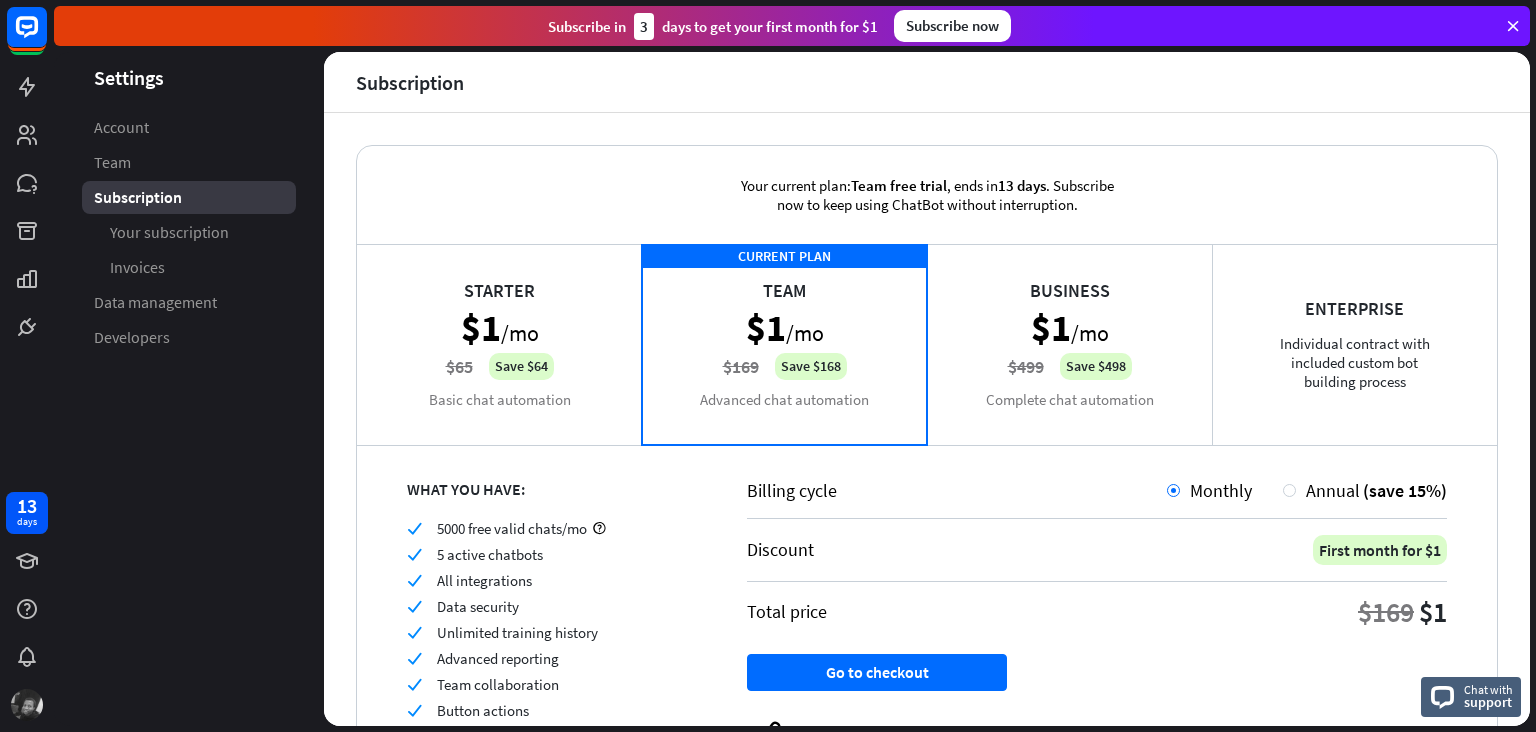 click at bounding box center [1513, 26] 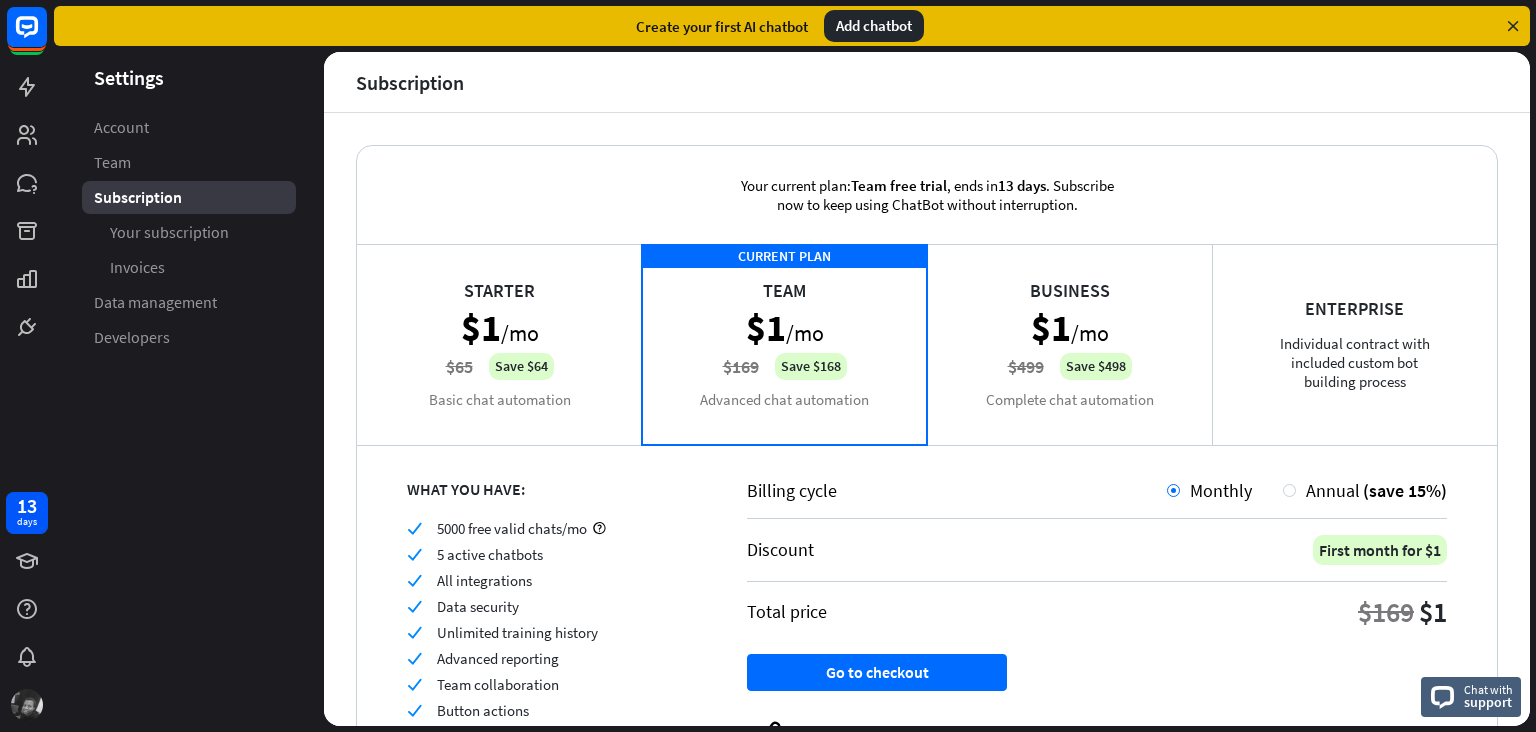 click at bounding box center [1513, 26] 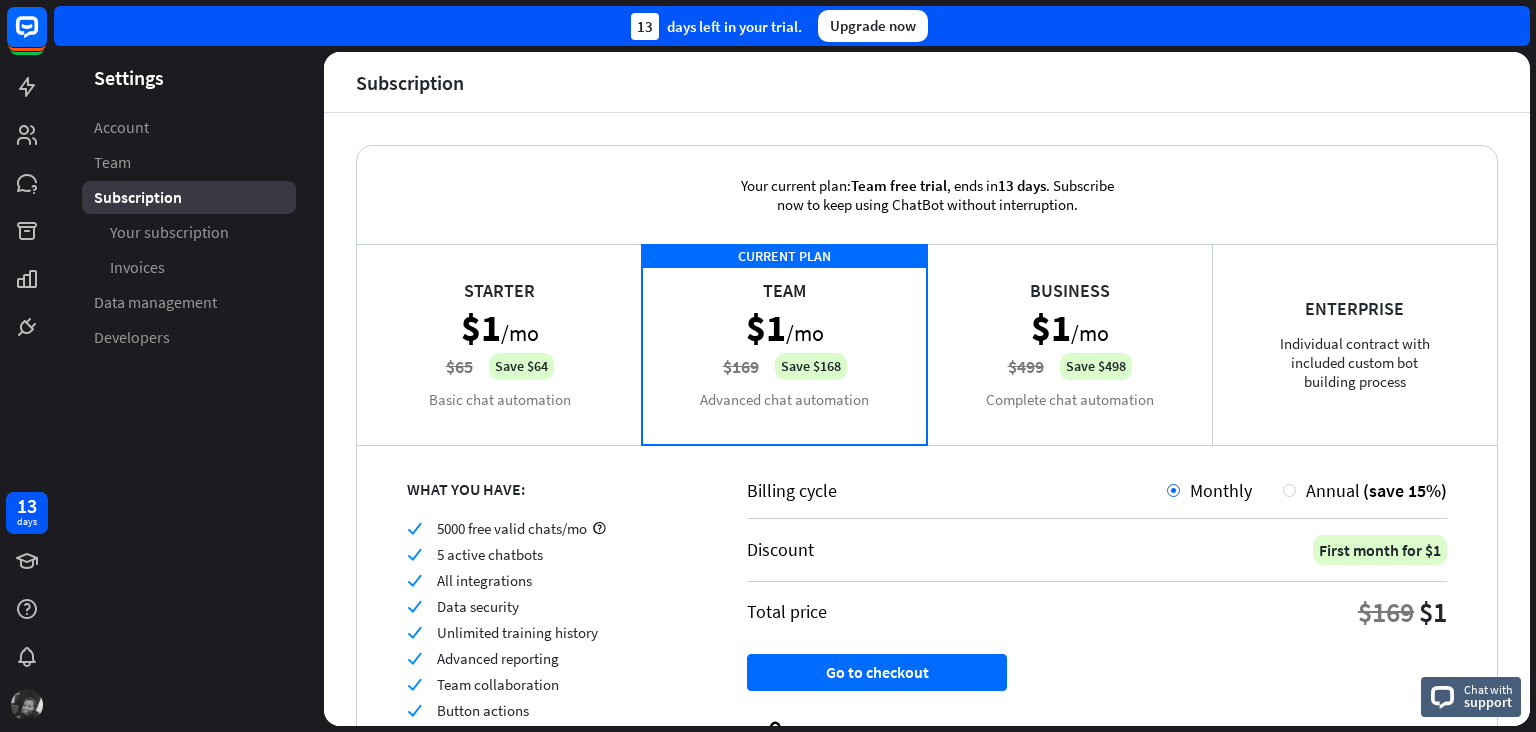 click on "Settings
Account
Team
Subscription
Your subscription
Invoices
Data management
Developers" at bounding box center (189, 389) 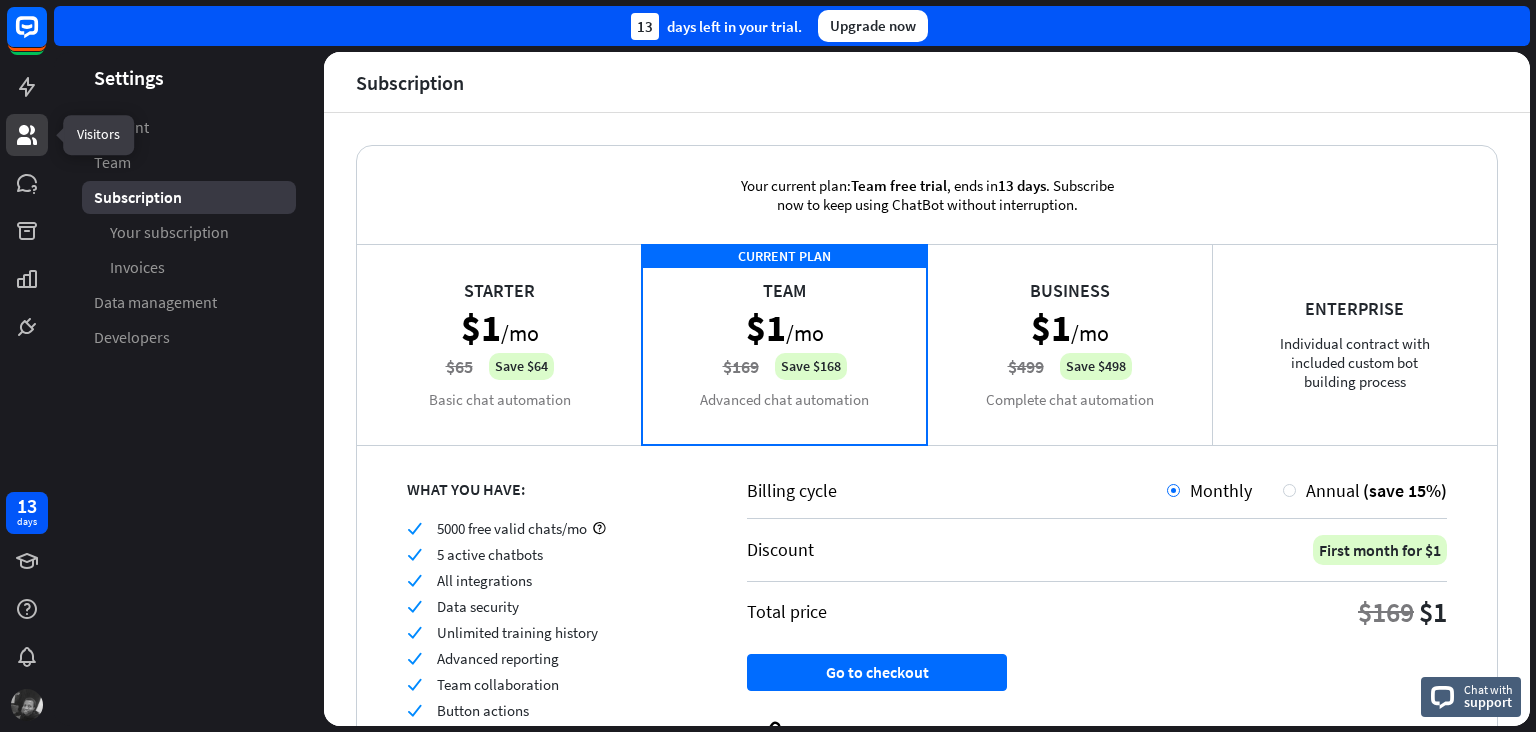 click at bounding box center [27, 135] 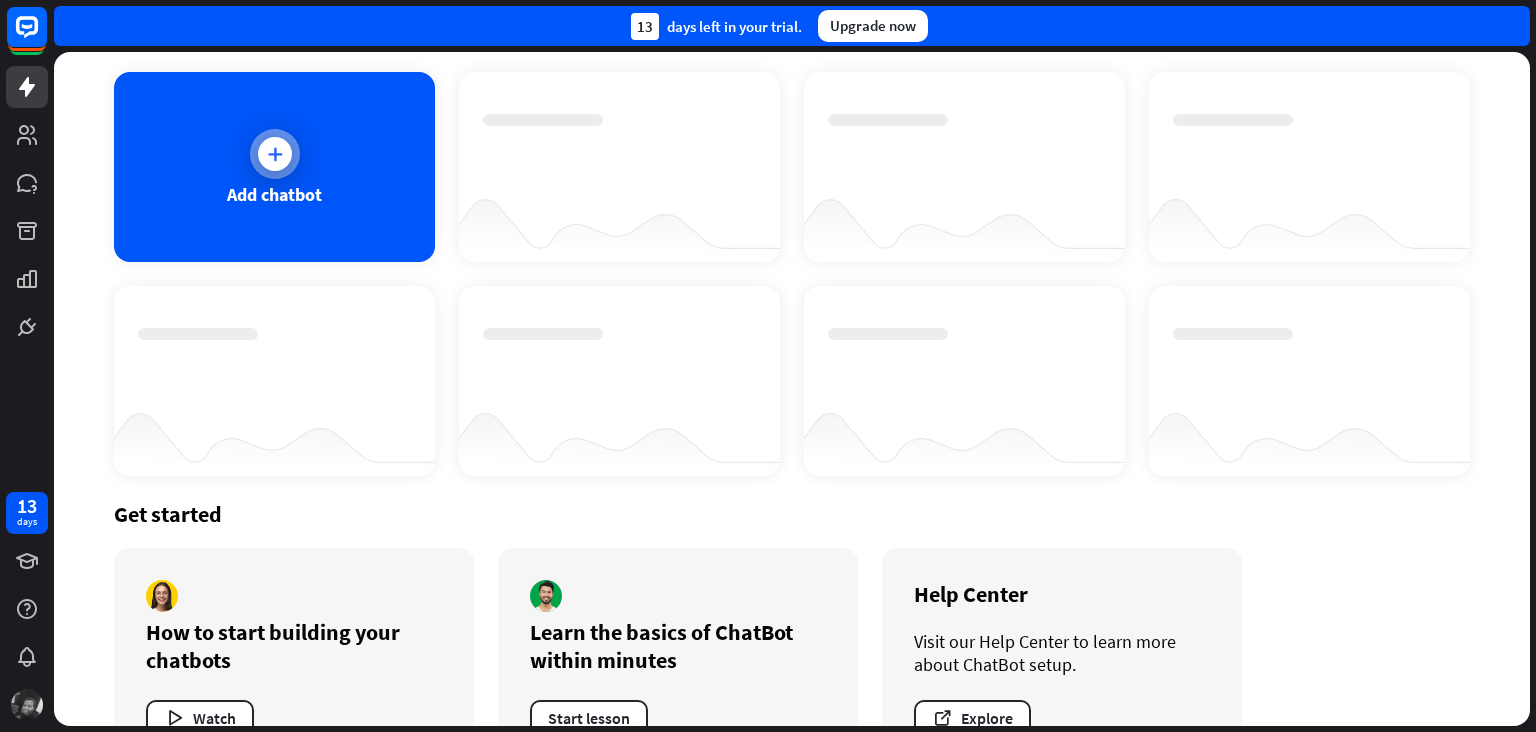 scroll, scrollTop: 12, scrollLeft: 0, axis: vertical 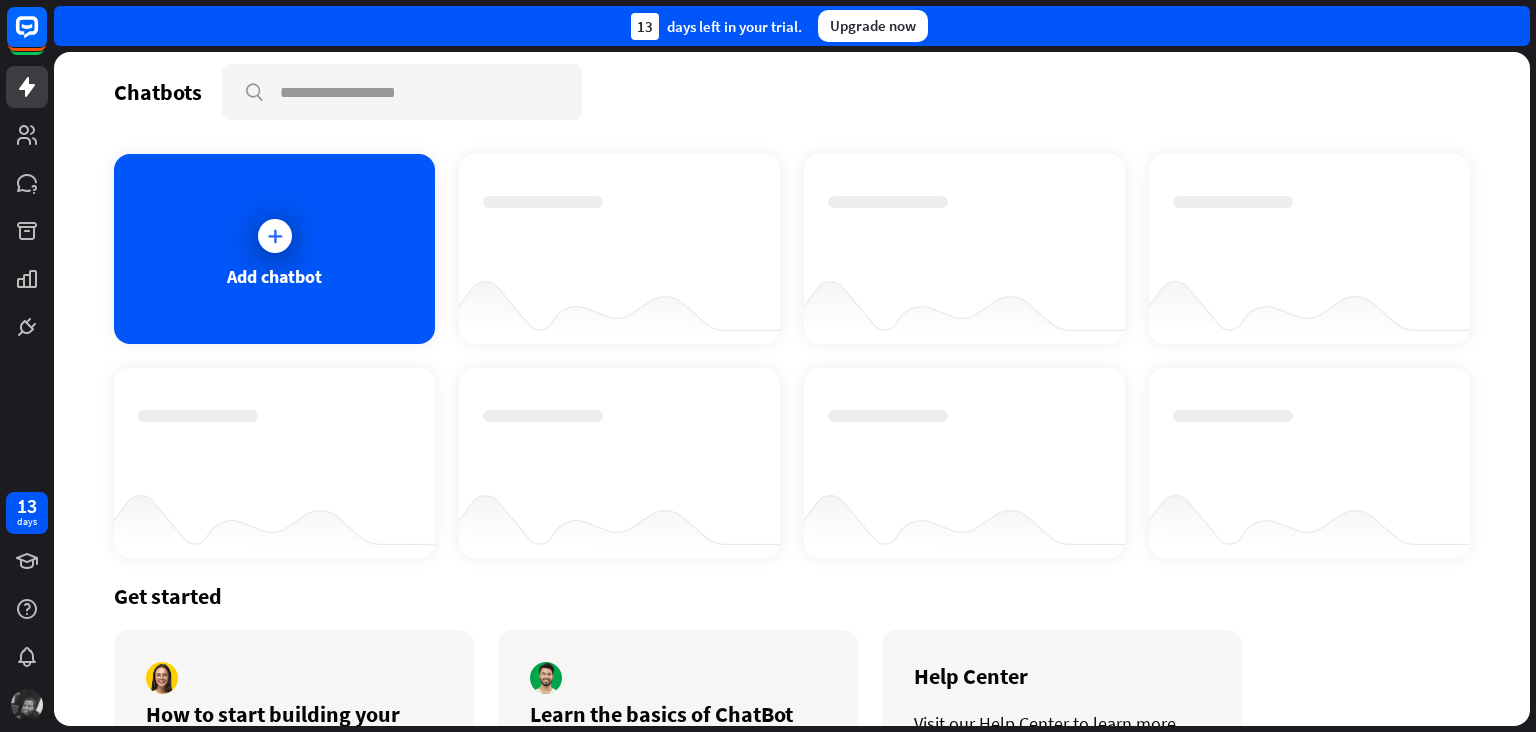click on "Add chatbot" at bounding box center (792, 356) 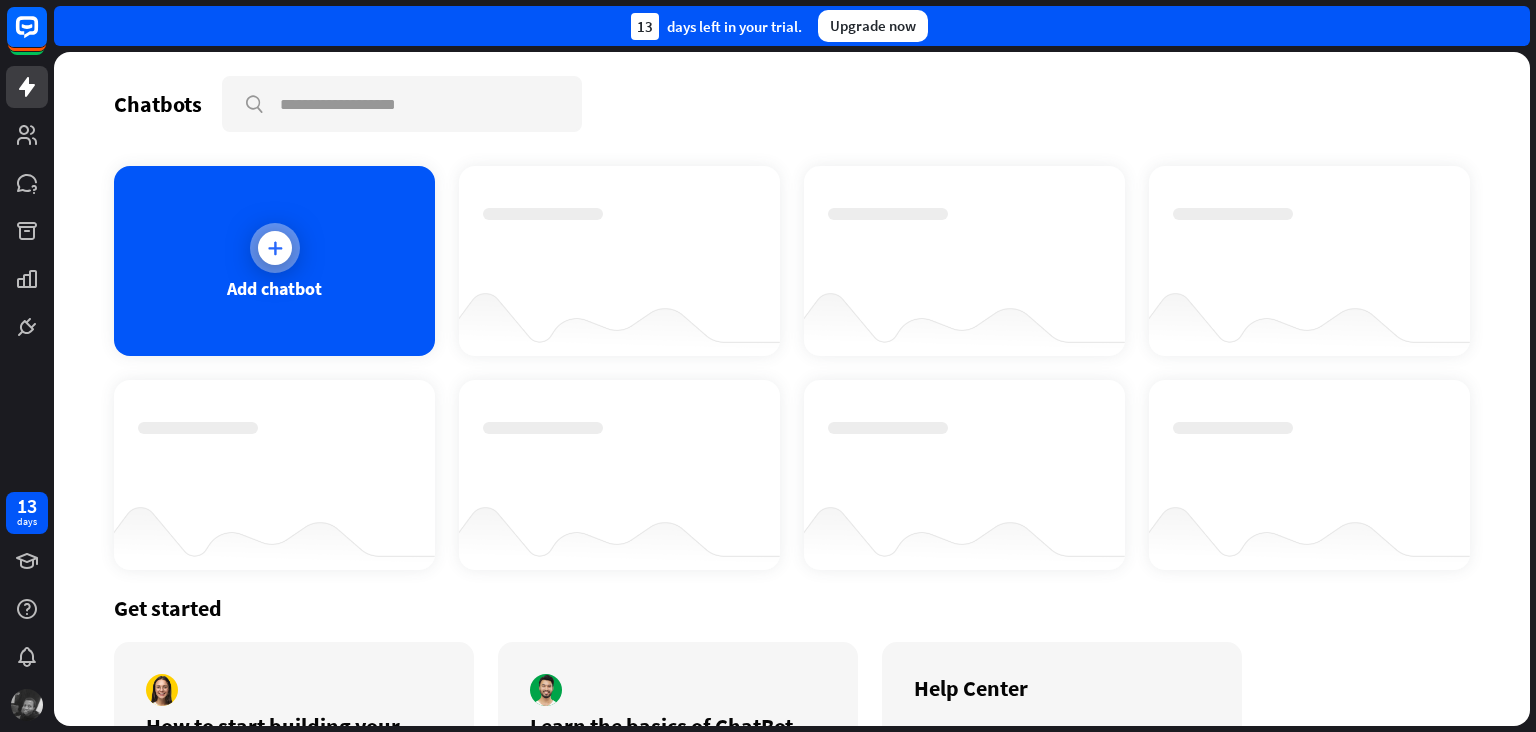 click on "Add chatbot" at bounding box center (274, 261) 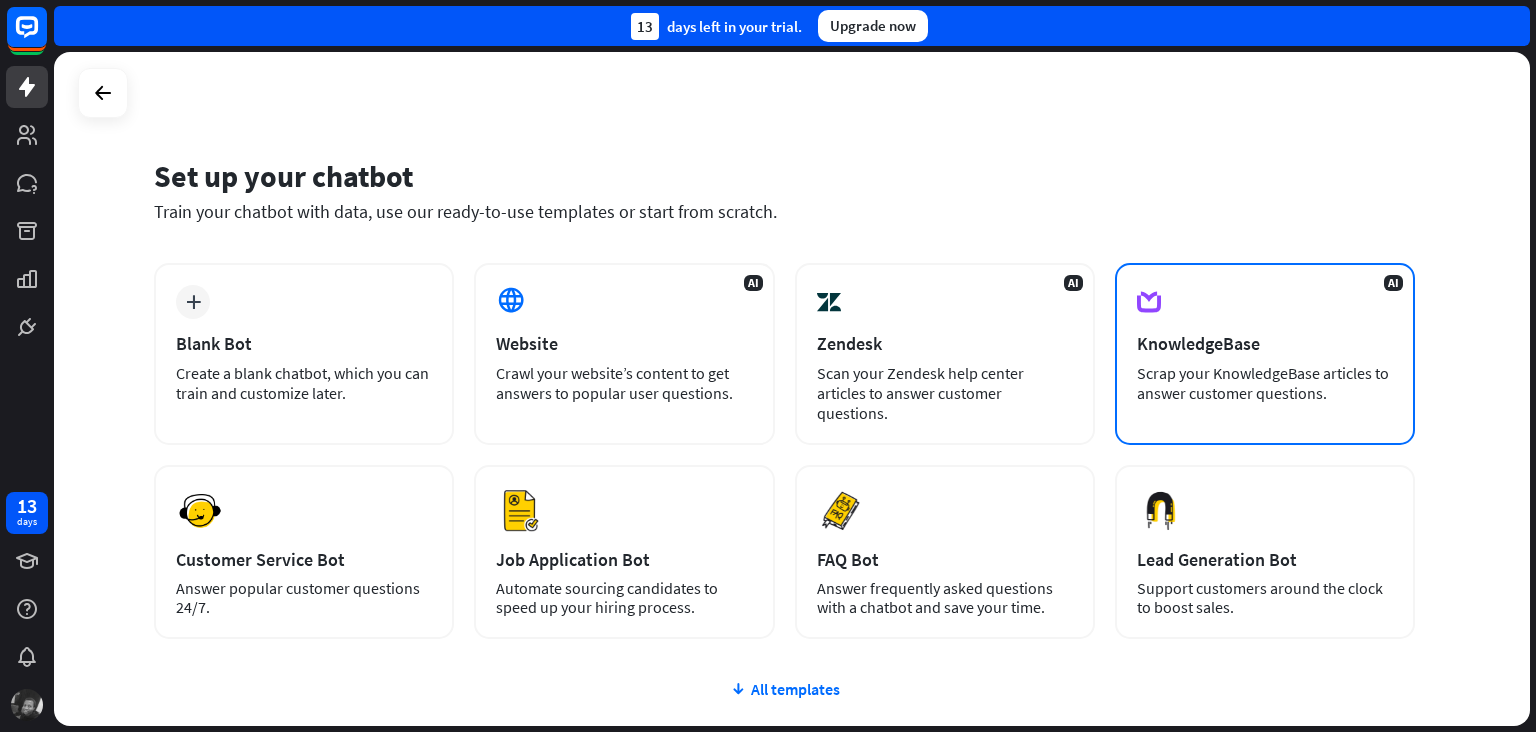 click on "Scrap your KnowledgeBase articles to answer customer
questions." at bounding box center [1265, 383] 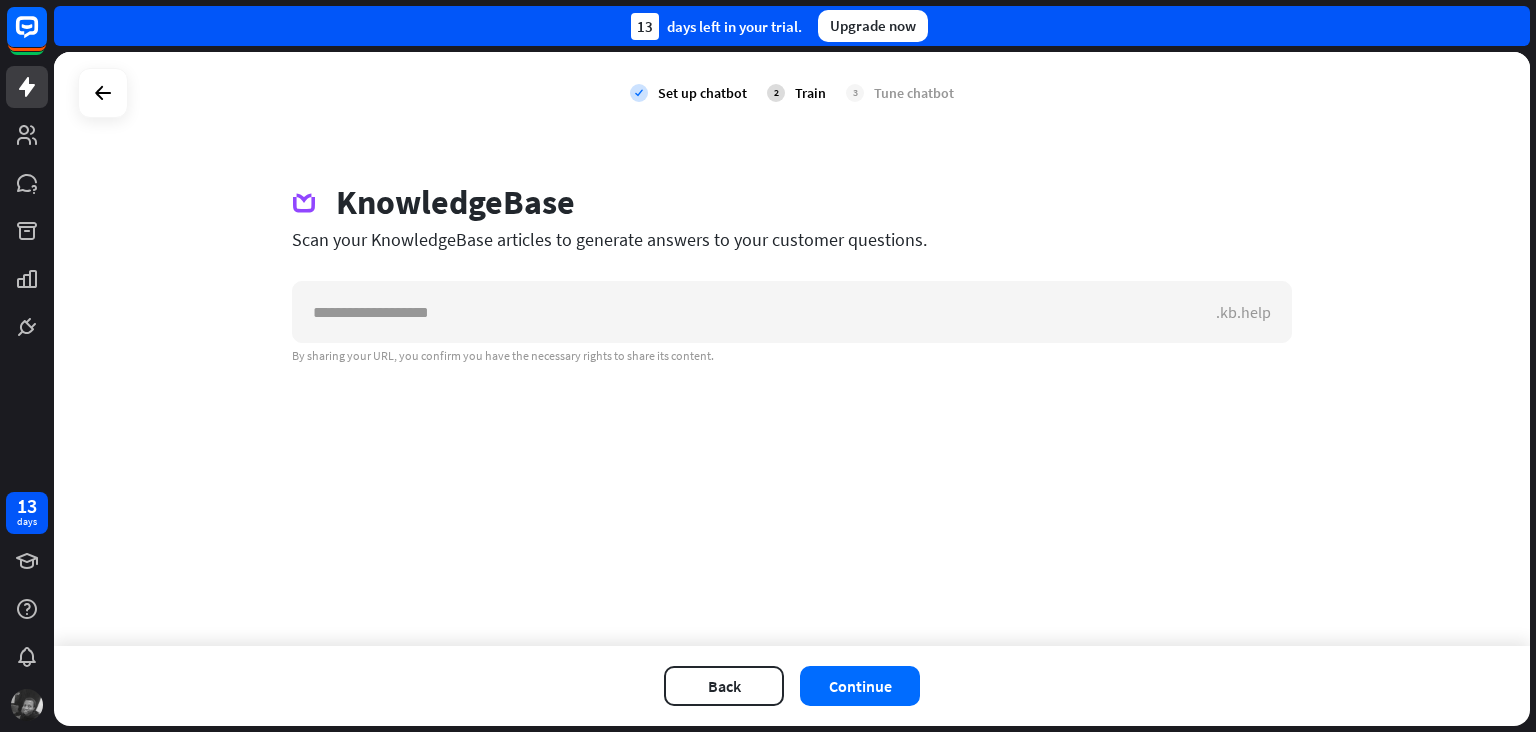 click at bounding box center [103, 93] 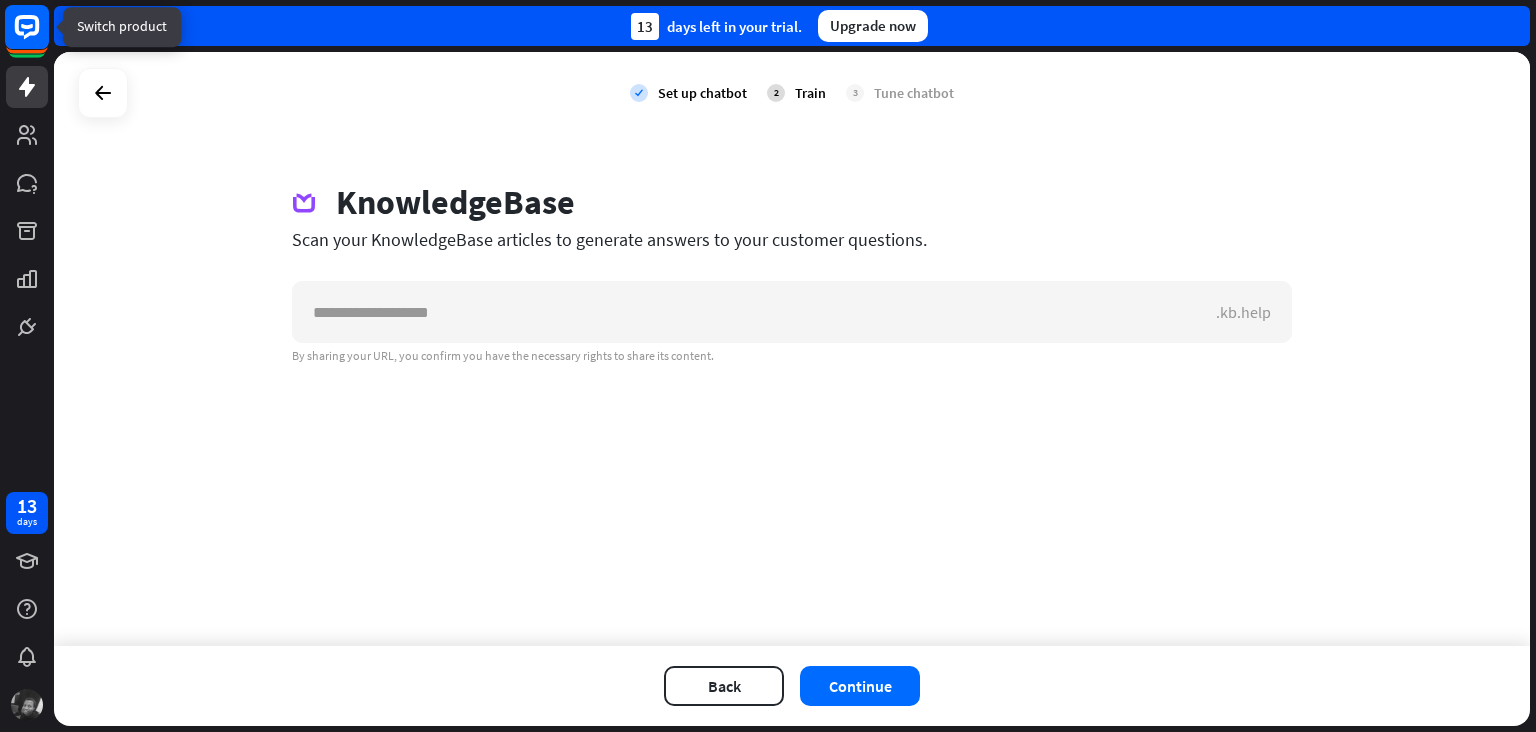 click 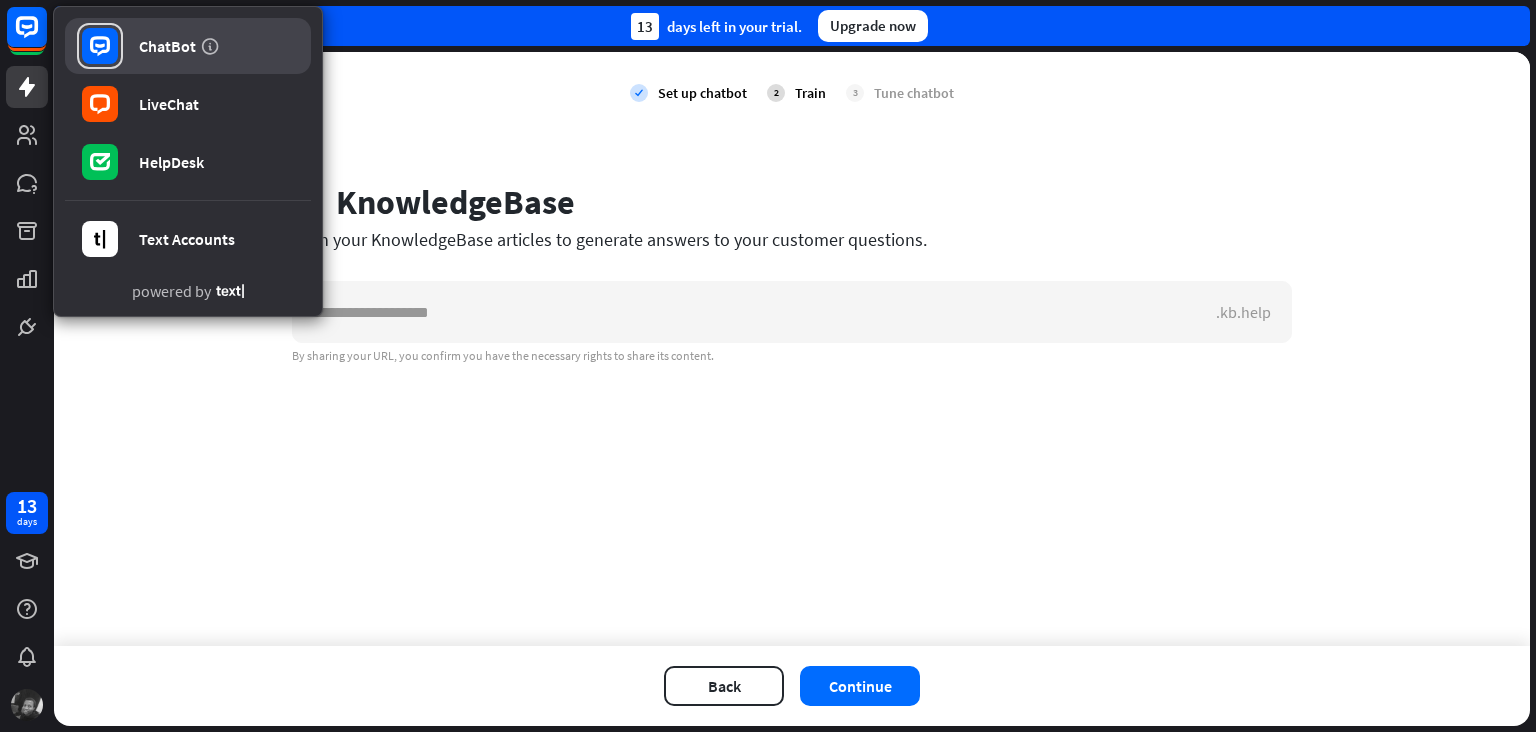 click on "ChatBot" at bounding box center (167, 46) 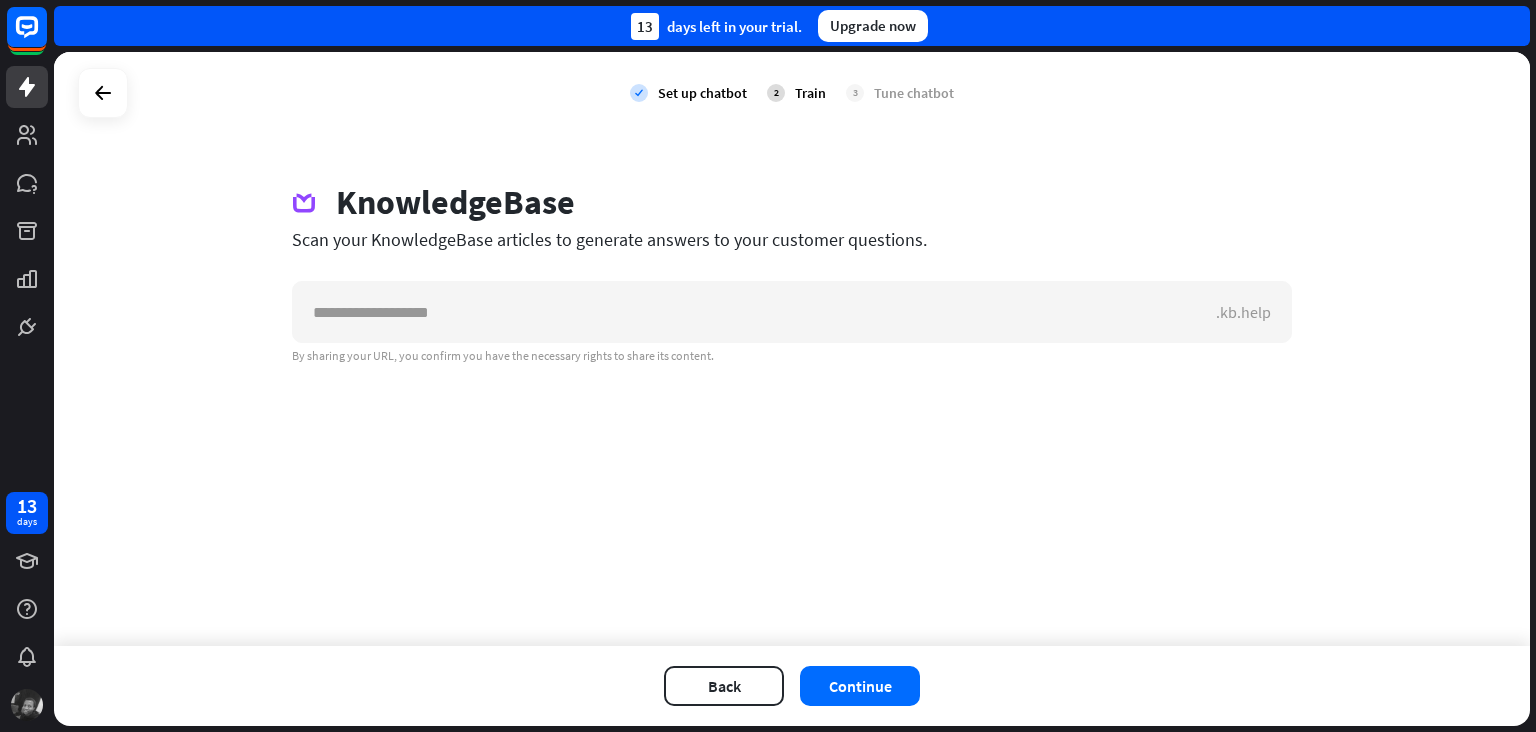 drag, startPoint x: 171, startPoint y: 55, endPoint x: 30, endPoint y: 82, distance: 143.56183 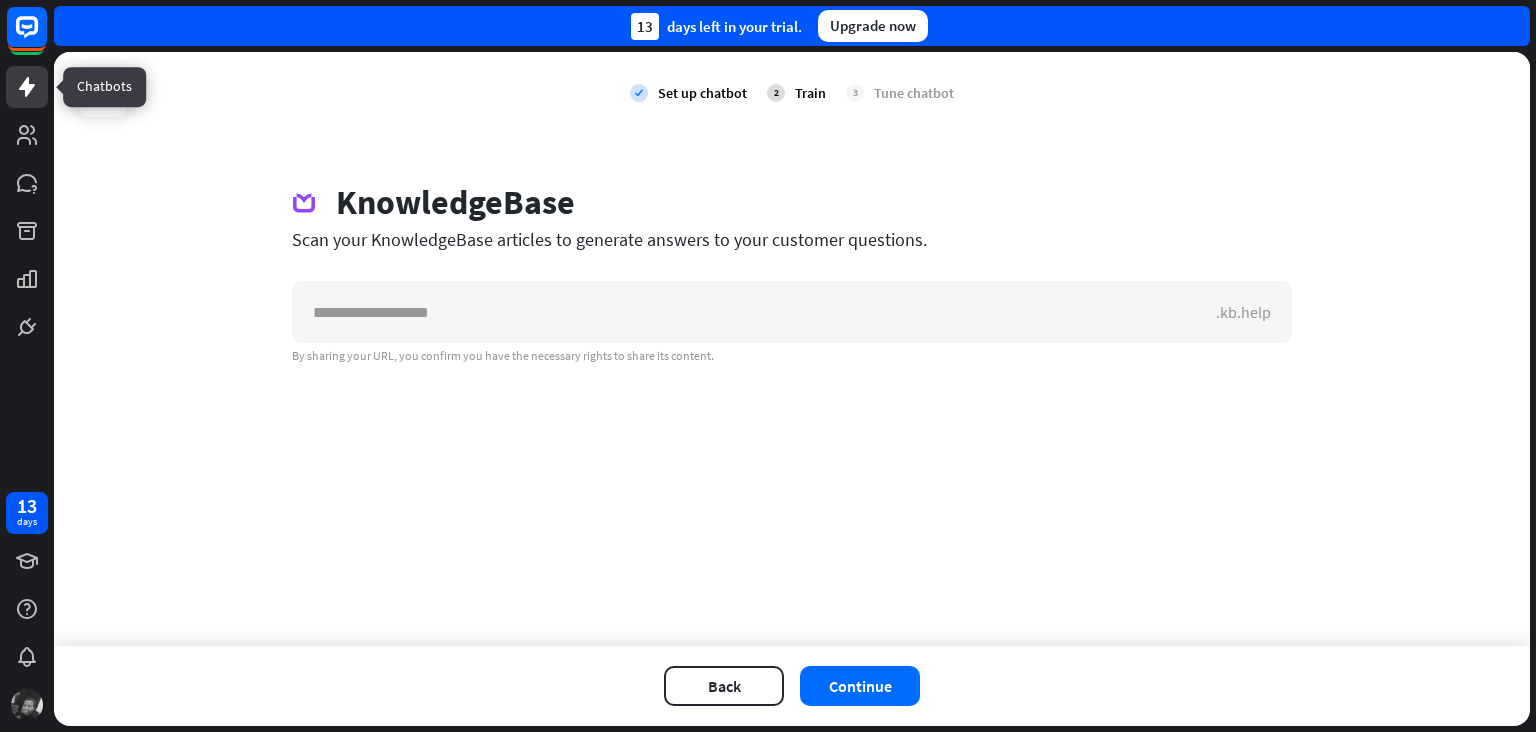 click 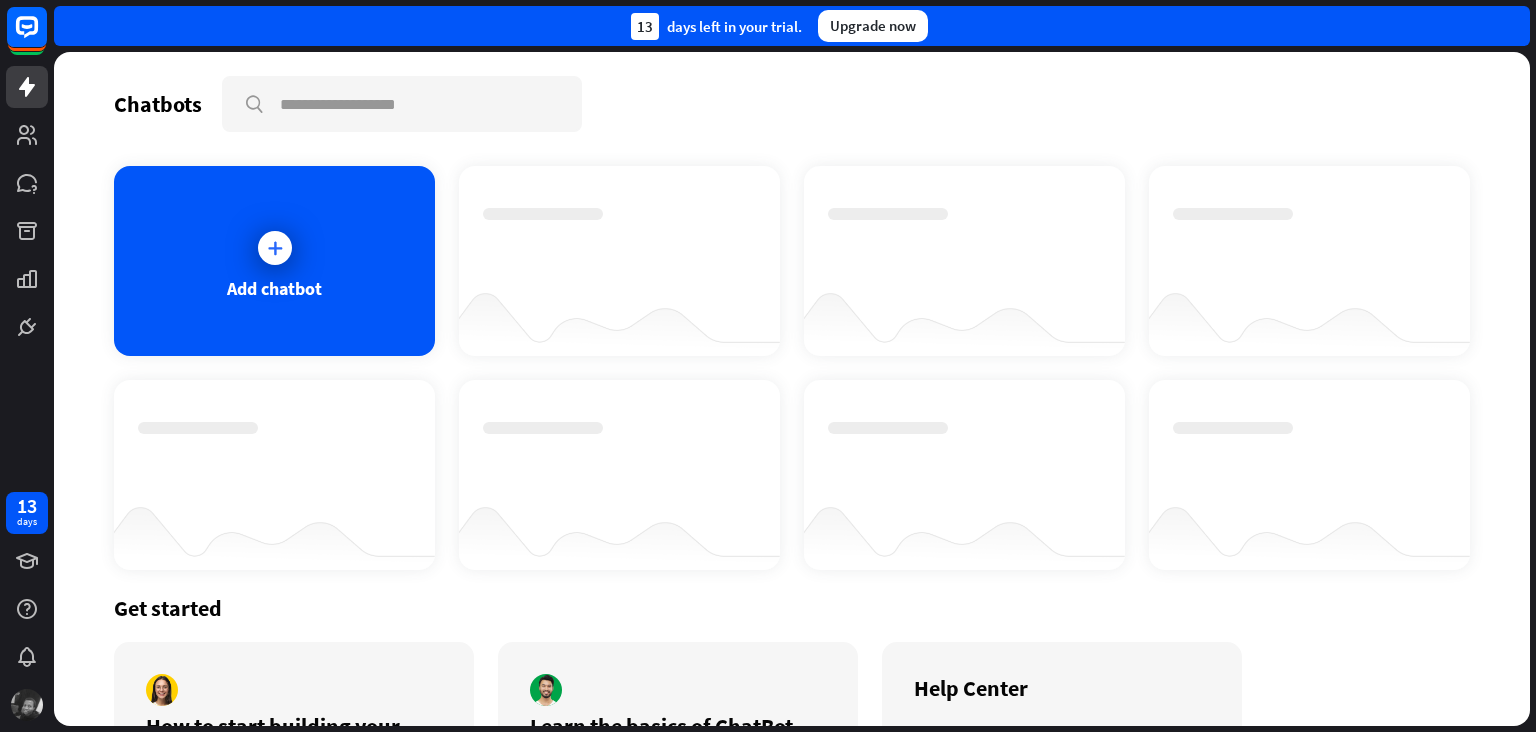 click at bounding box center (274, 475) 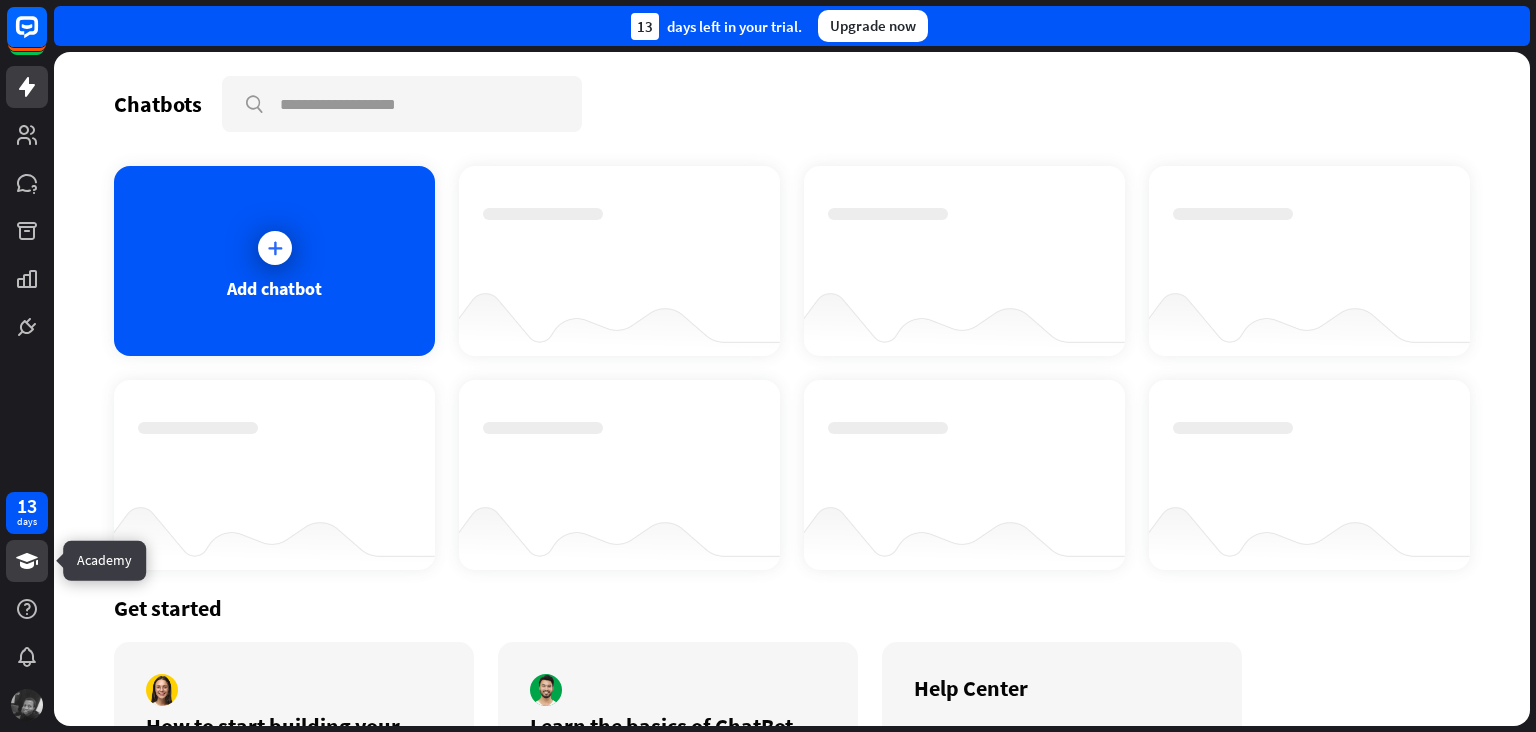 click at bounding box center (27, 561) 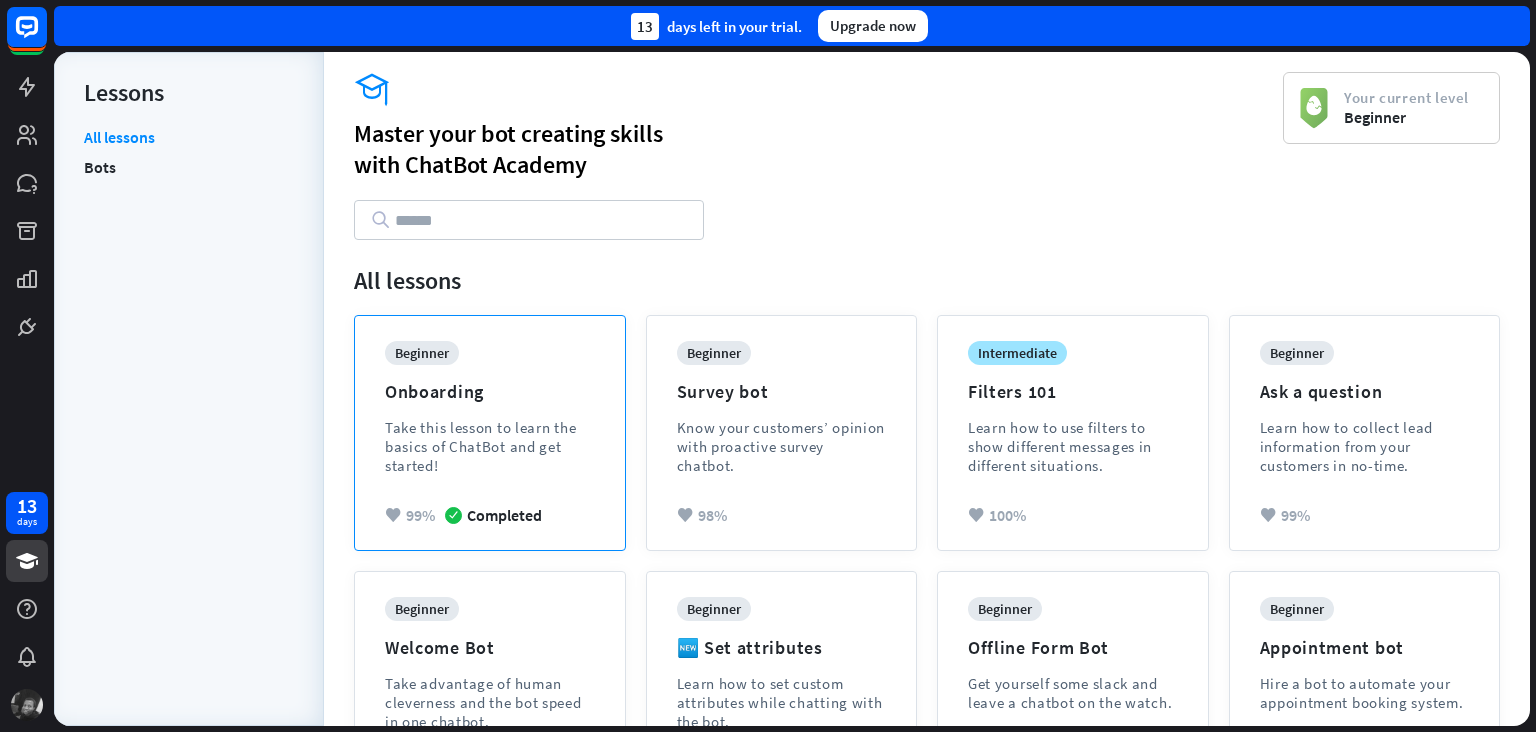 click on "Take this lesson to learn the basics of ChatBot and get started!" at bounding box center [490, 446] 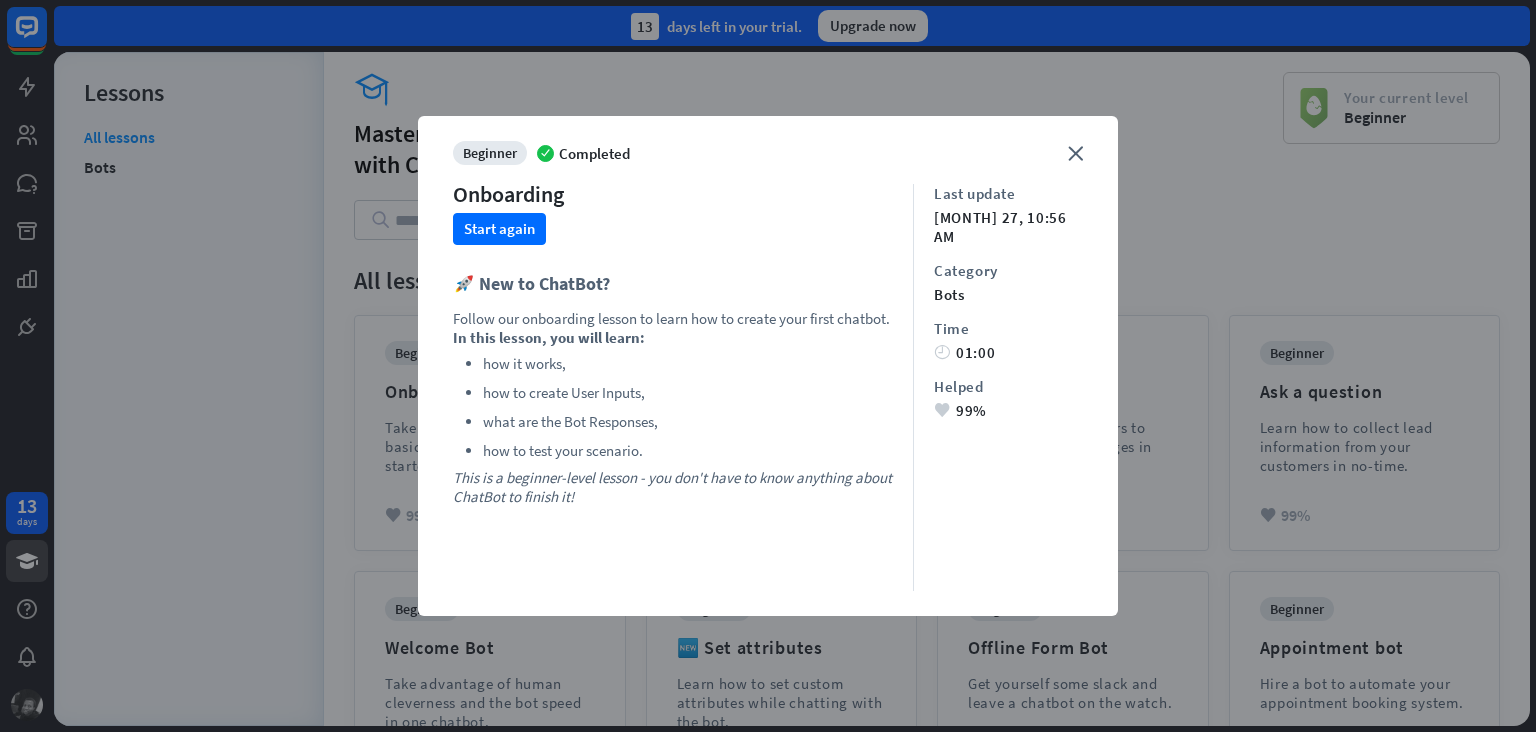 click on "beginner
Completed
Onboarding
Start again
🚀 New to ChatBot?
Follow our onboarding lesson to learn how to create your first chatbot.
In this lesson, you will learn:
how it works,
how to create User Inputs,
what are the Bot Responses,
how to test your scenario.
This is a beginner-level lesson - you don't have to know anything about ChatBot to finish it!" at bounding box center [683, 366] 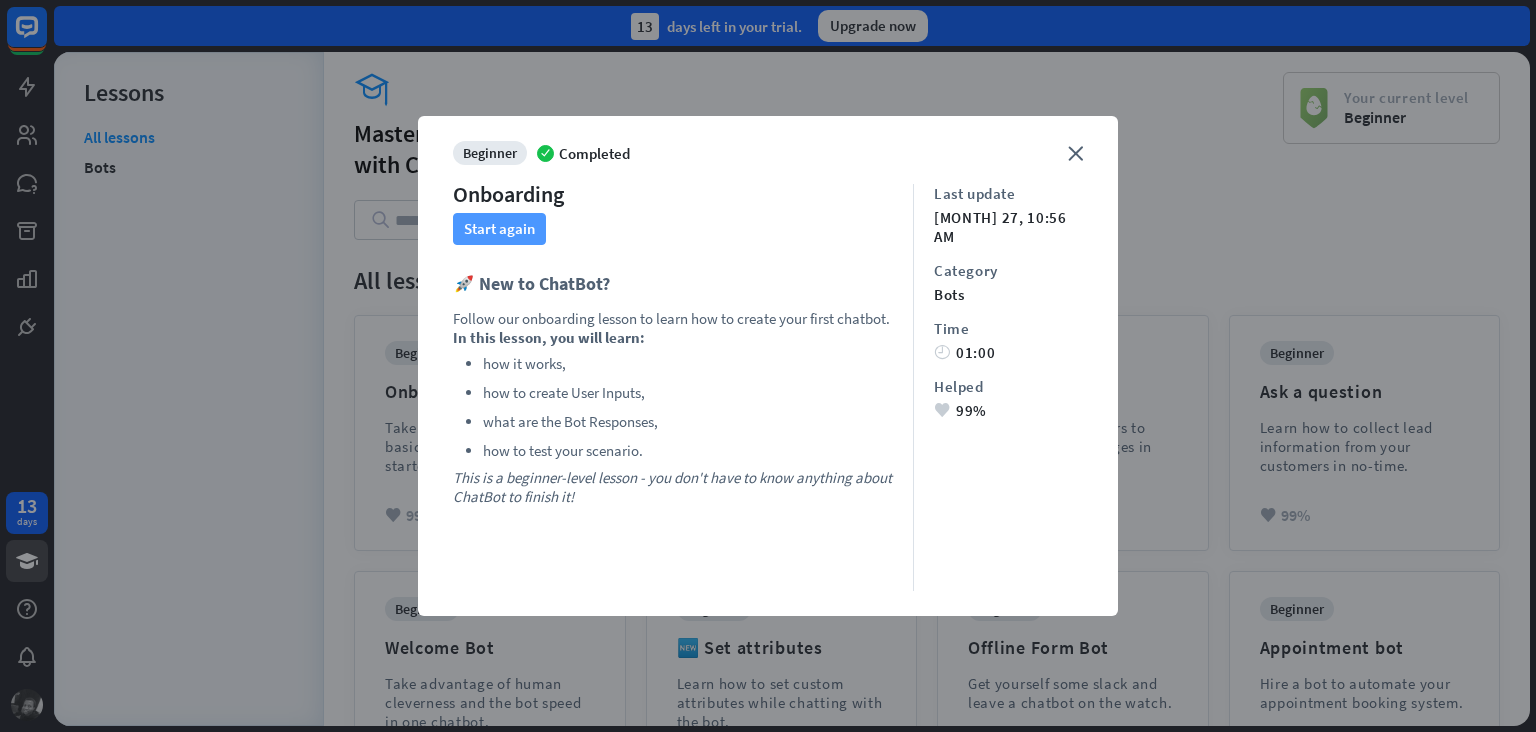 click on "Start again" at bounding box center [499, 229] 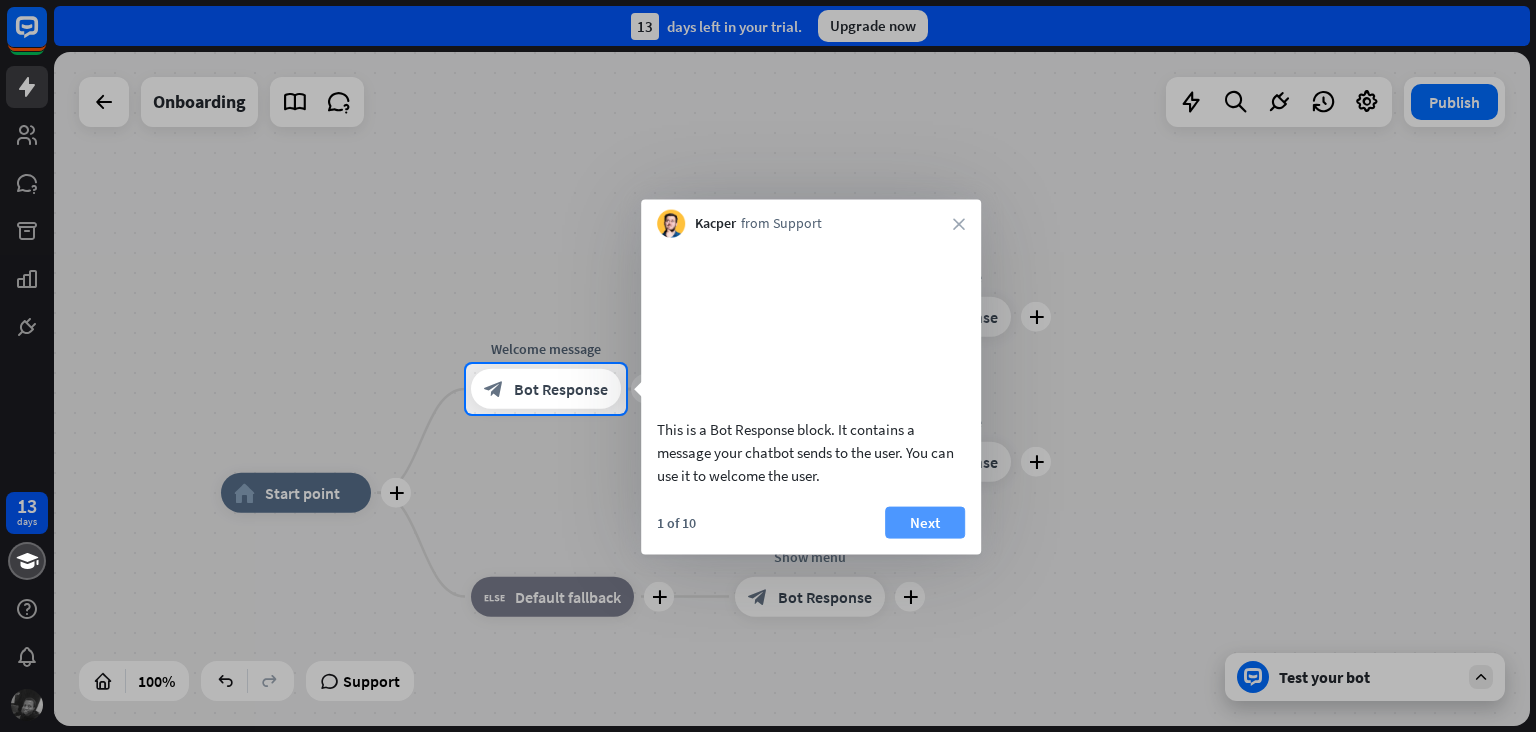 click on "Next" at bounding box center (925, 522) 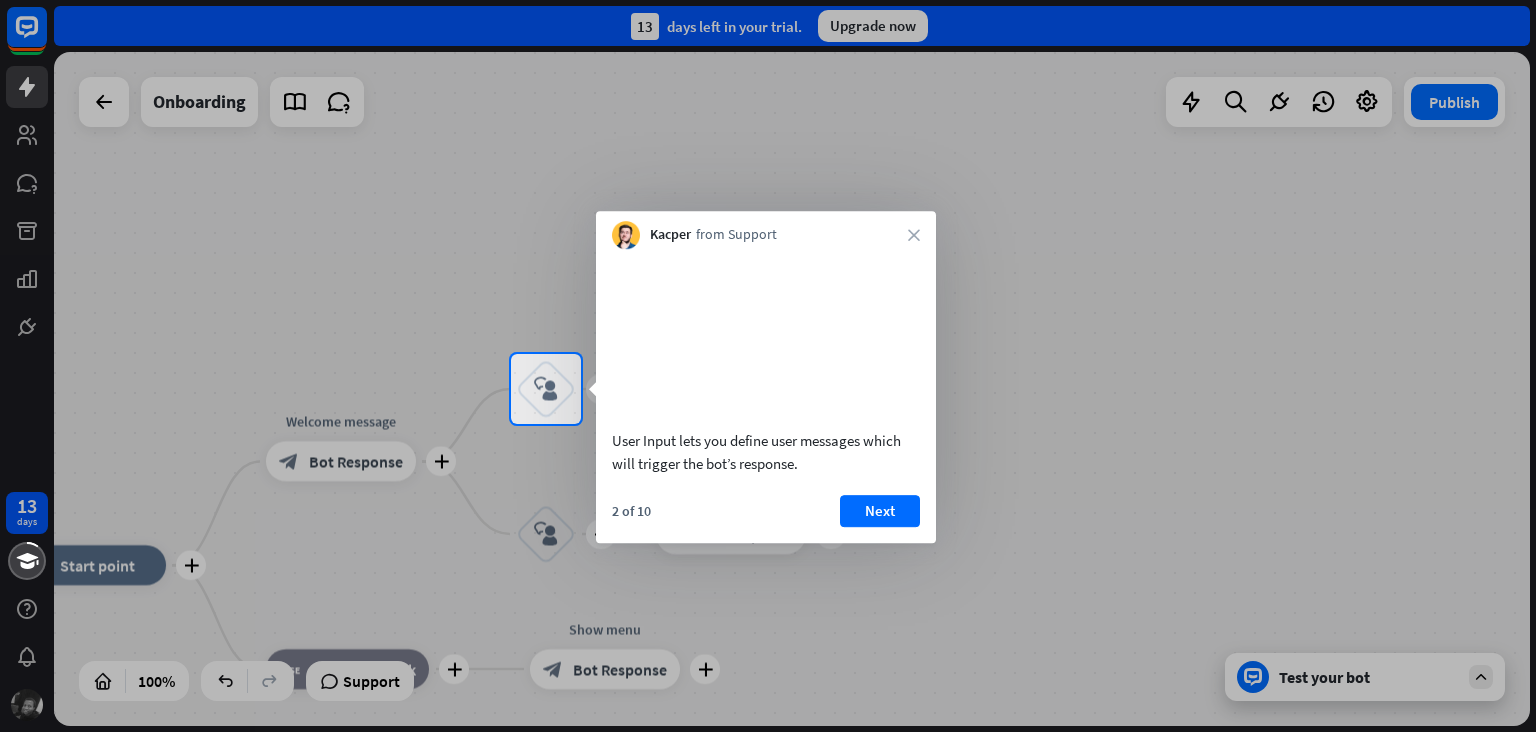 click at bounding box center [768, 578] 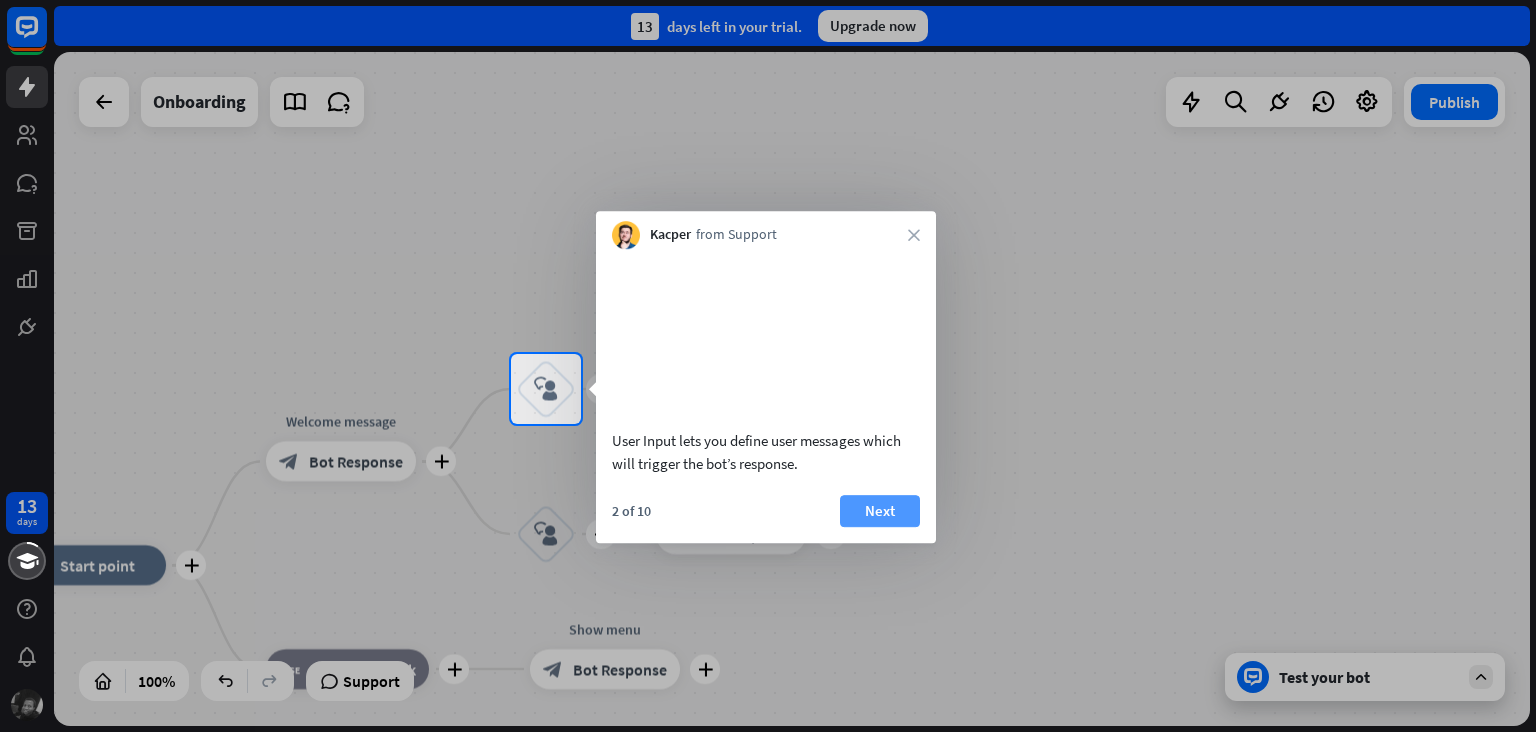 click on "Next" at bounding box center [880, 511] 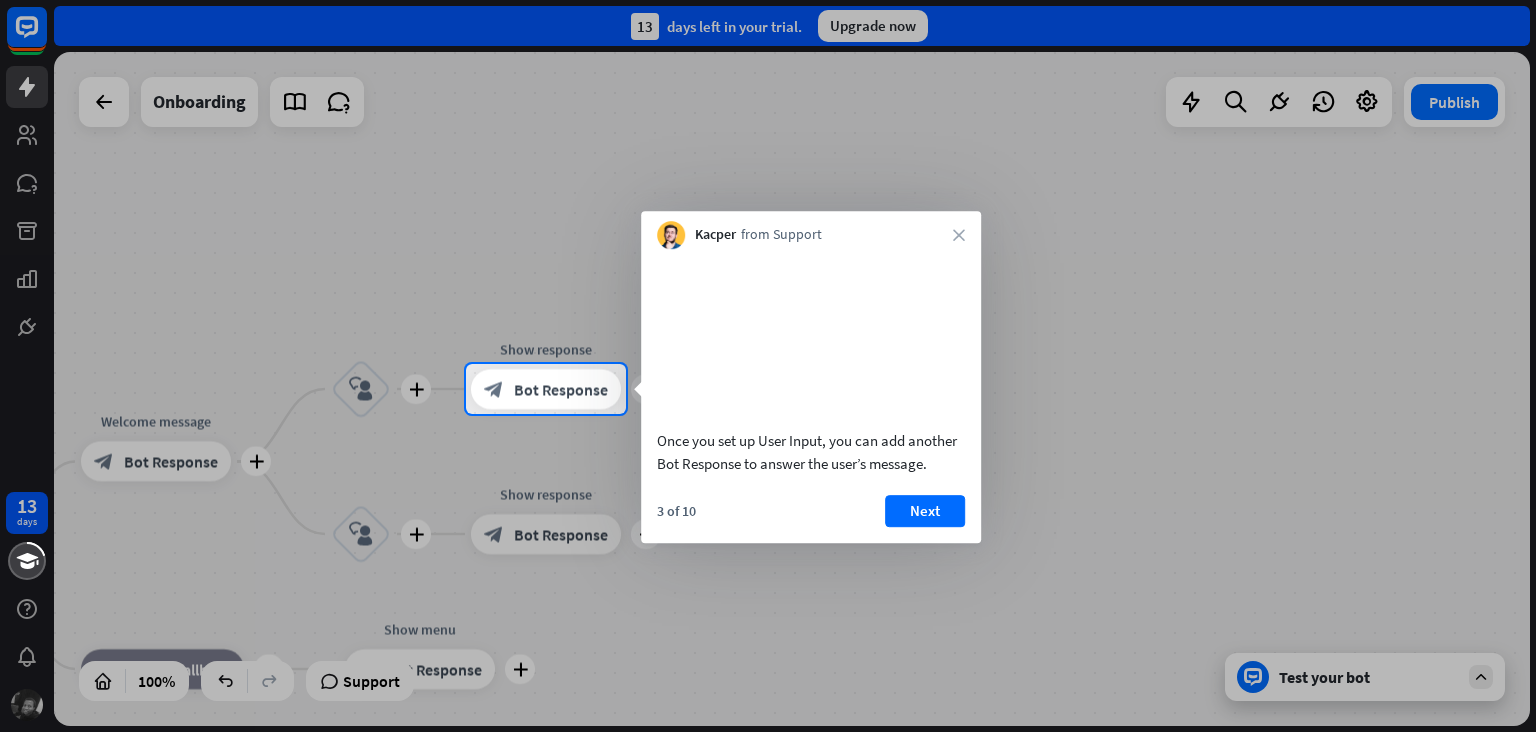 click on "Kacper
from Support
close" at bounding box center [811, 230] 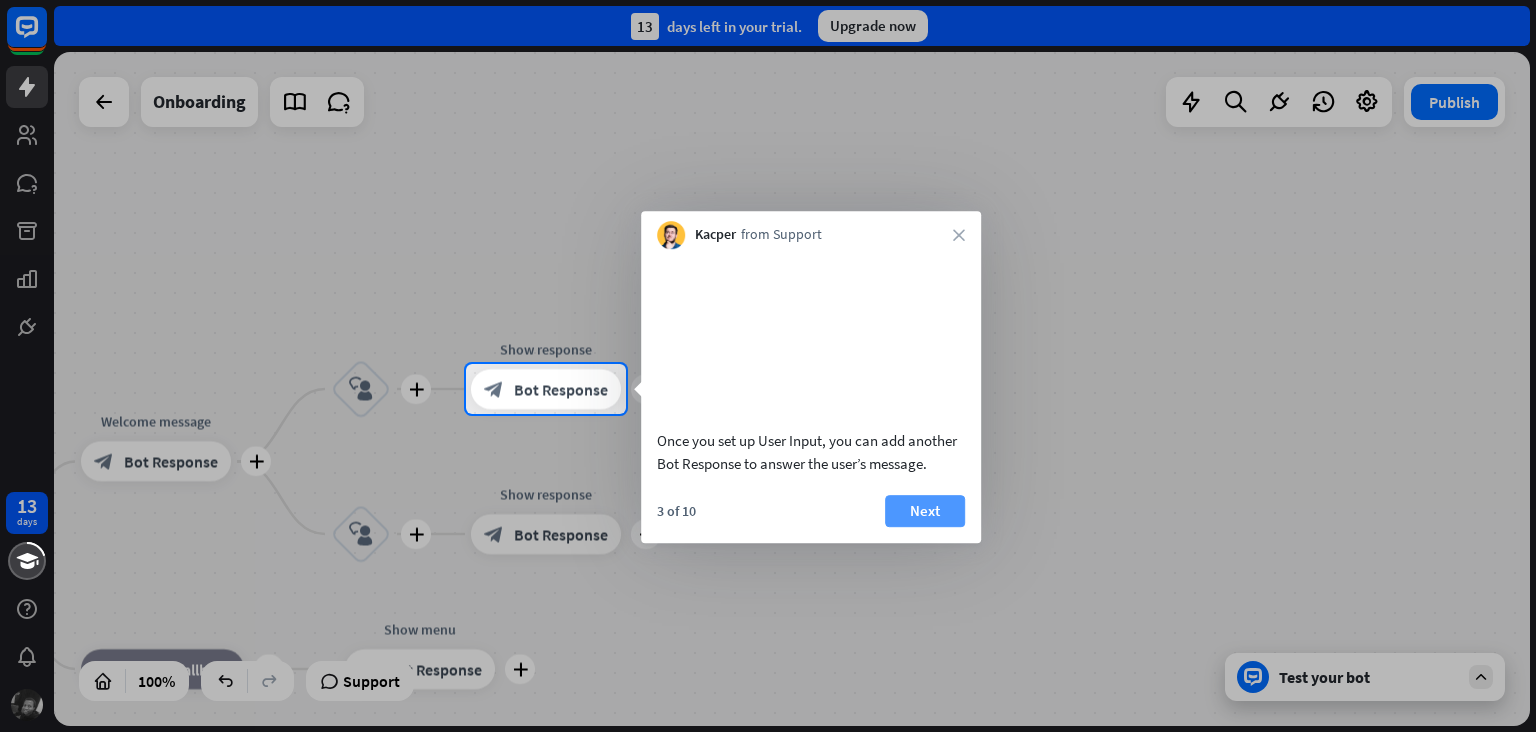 click on "Once you set up User Input, you can add another Bot Response to answer the user’s message.
3 of 10
Next" at bounding box center [811, 396] 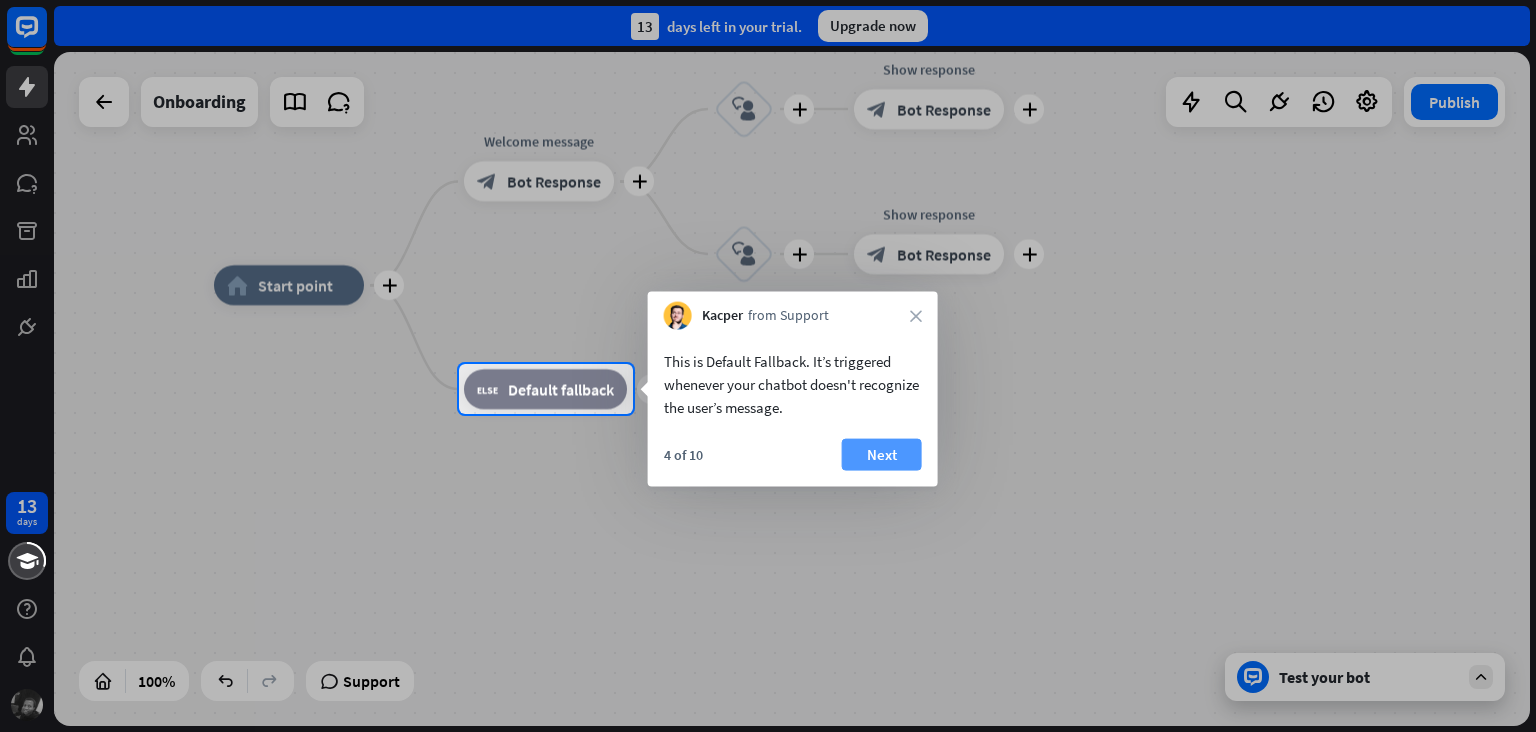 click on "Next" at bounding box center [882, 455] 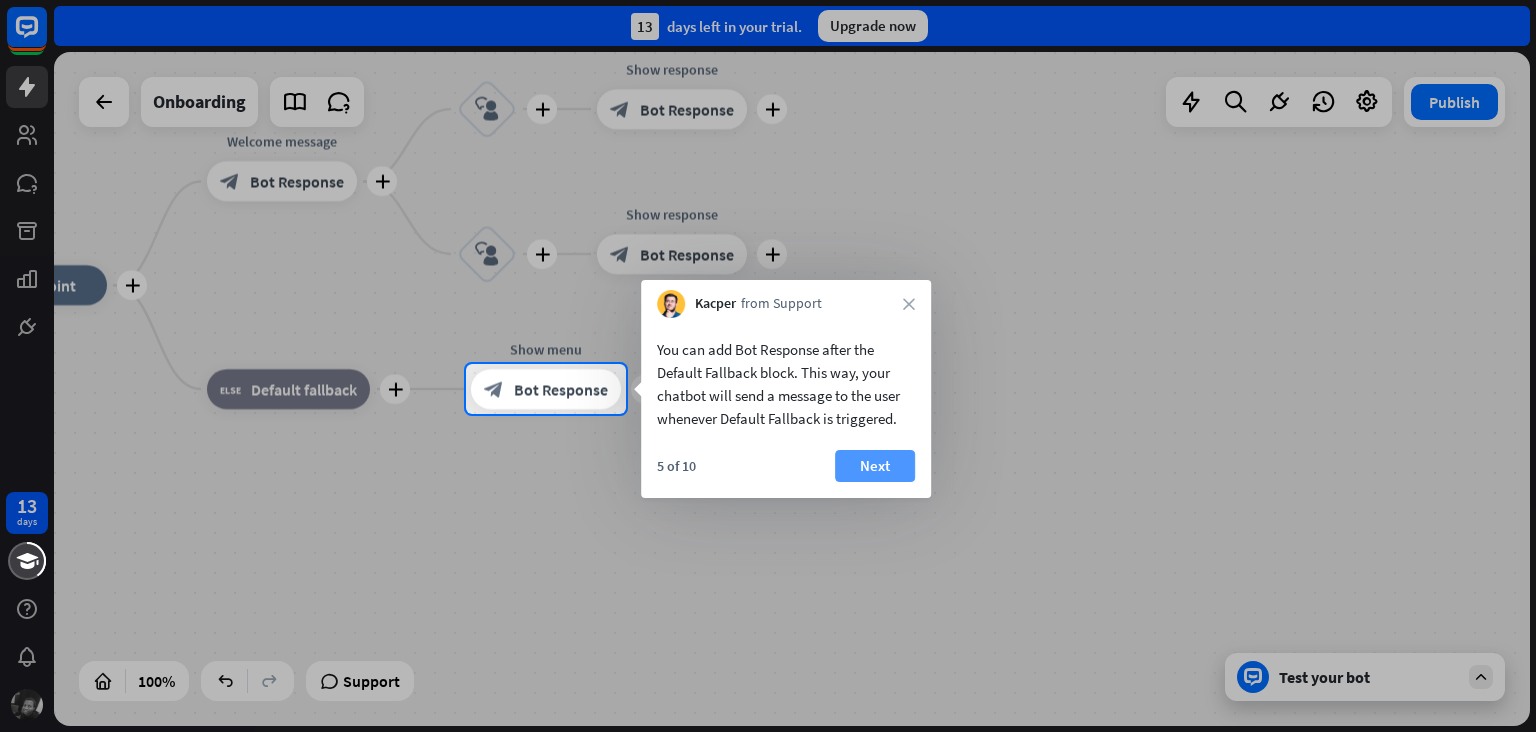 click on "Next" at bounding box center (875, 466) 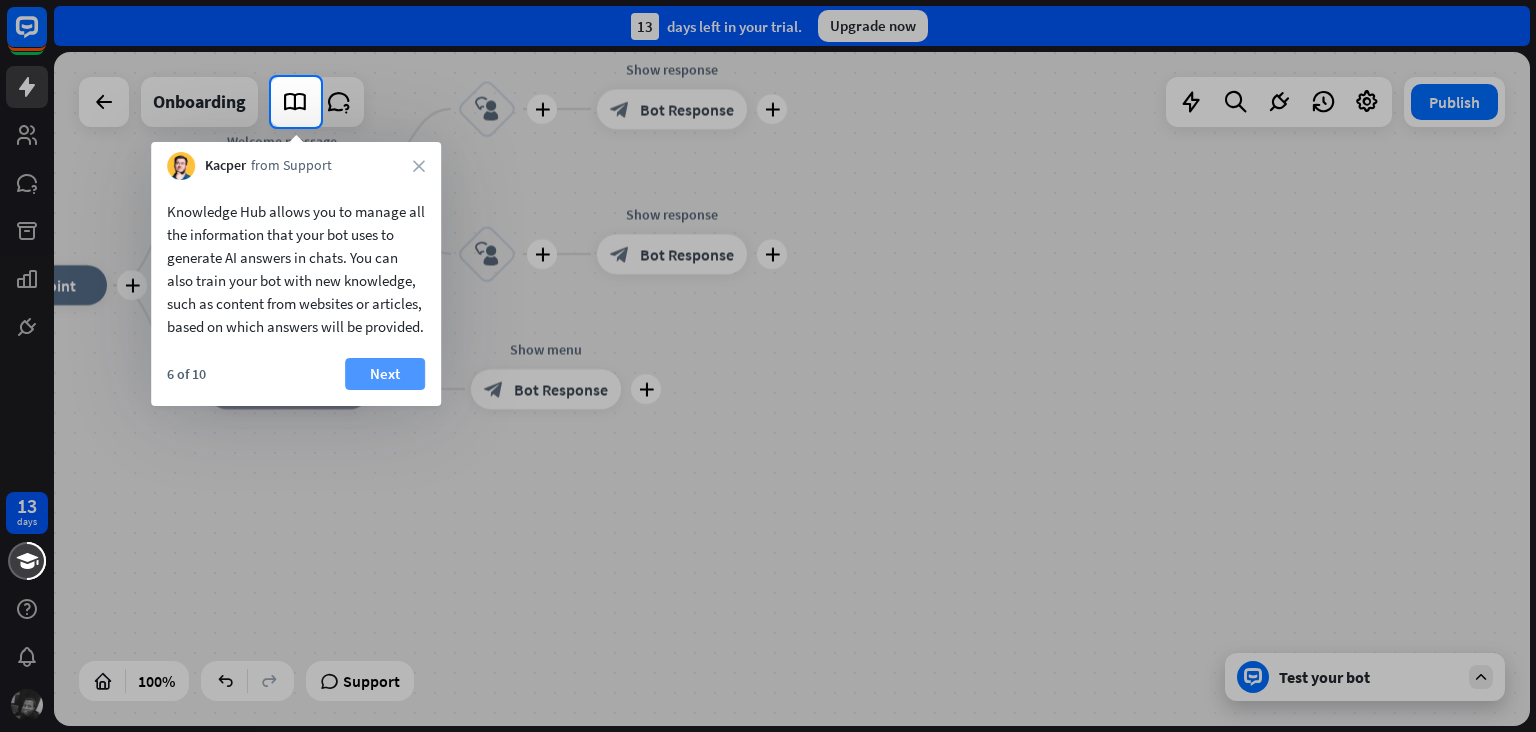 click on "Next" at bounding box center (385, 374) 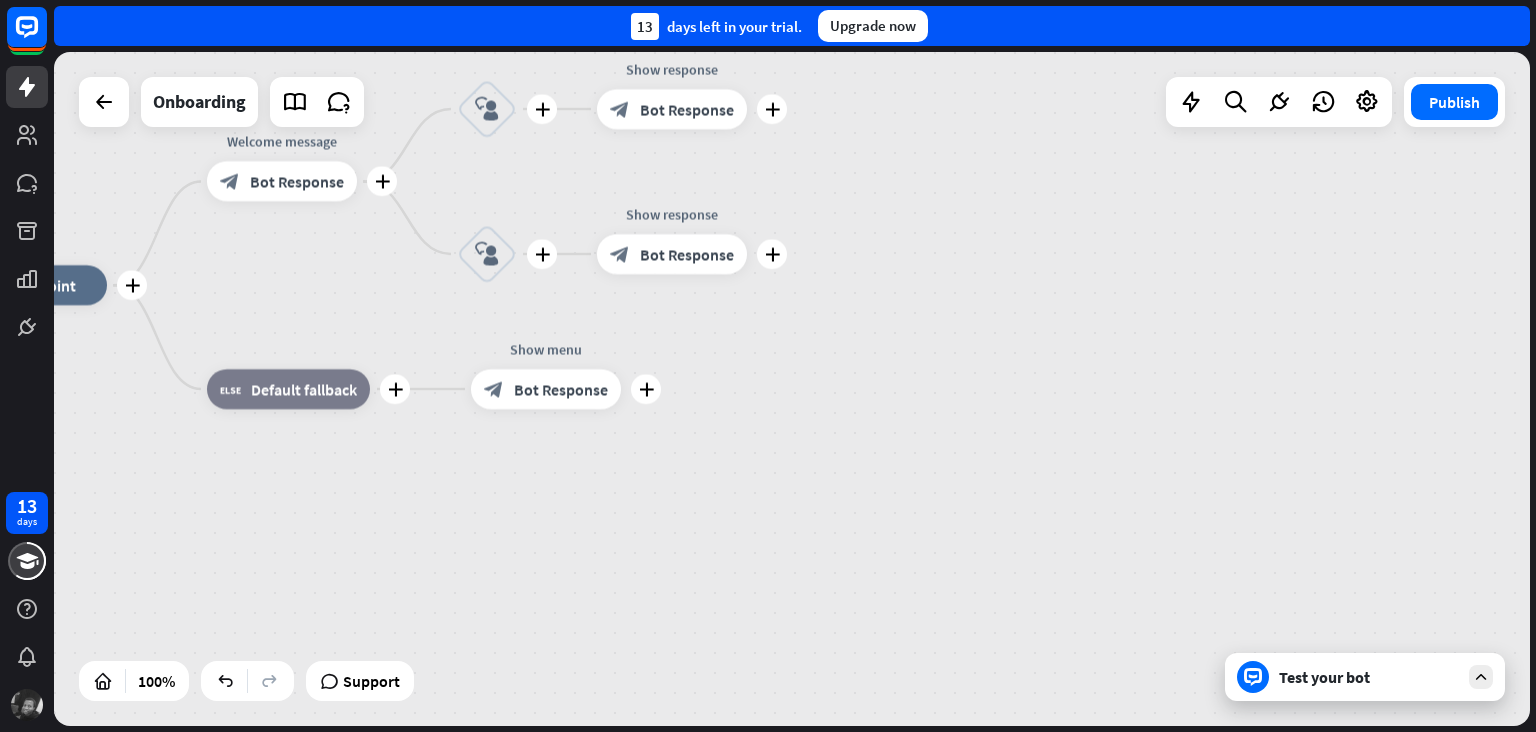click on "Edit name   more_horiz         plus     block_fallback   Default fallback" at bounding box center [288, 389] 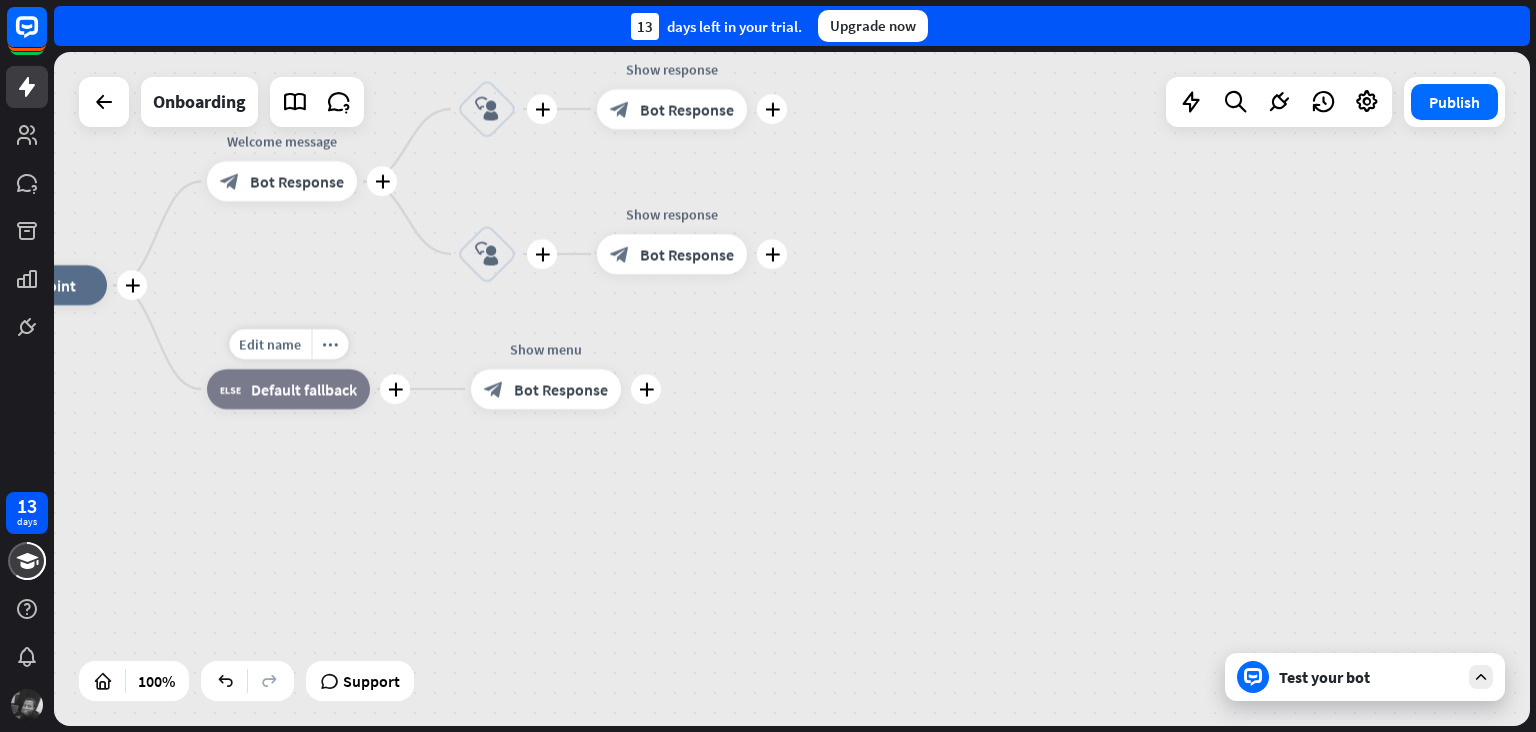 click on "13   days
close
Product Help
First steps   Get started with ChatBot       Help Center   Follow step-by-step tutorials       Academy   Level up your skill set       Contact us   Connect with our Product Experts
13
days
left in your trial.
Upgrade now                     plus     home_2   Start point               plus   Welcome message   block_bot_response   Bot Response               plus     block_user_input               plus   Show response   block_bot_response   Bot Response               plus     block_user_input               plus   Show response   block_bot_response   Bot Response       Edit name   more_horiz         plus     block_fallback   Default fallback" at bounding box center (768, 366) 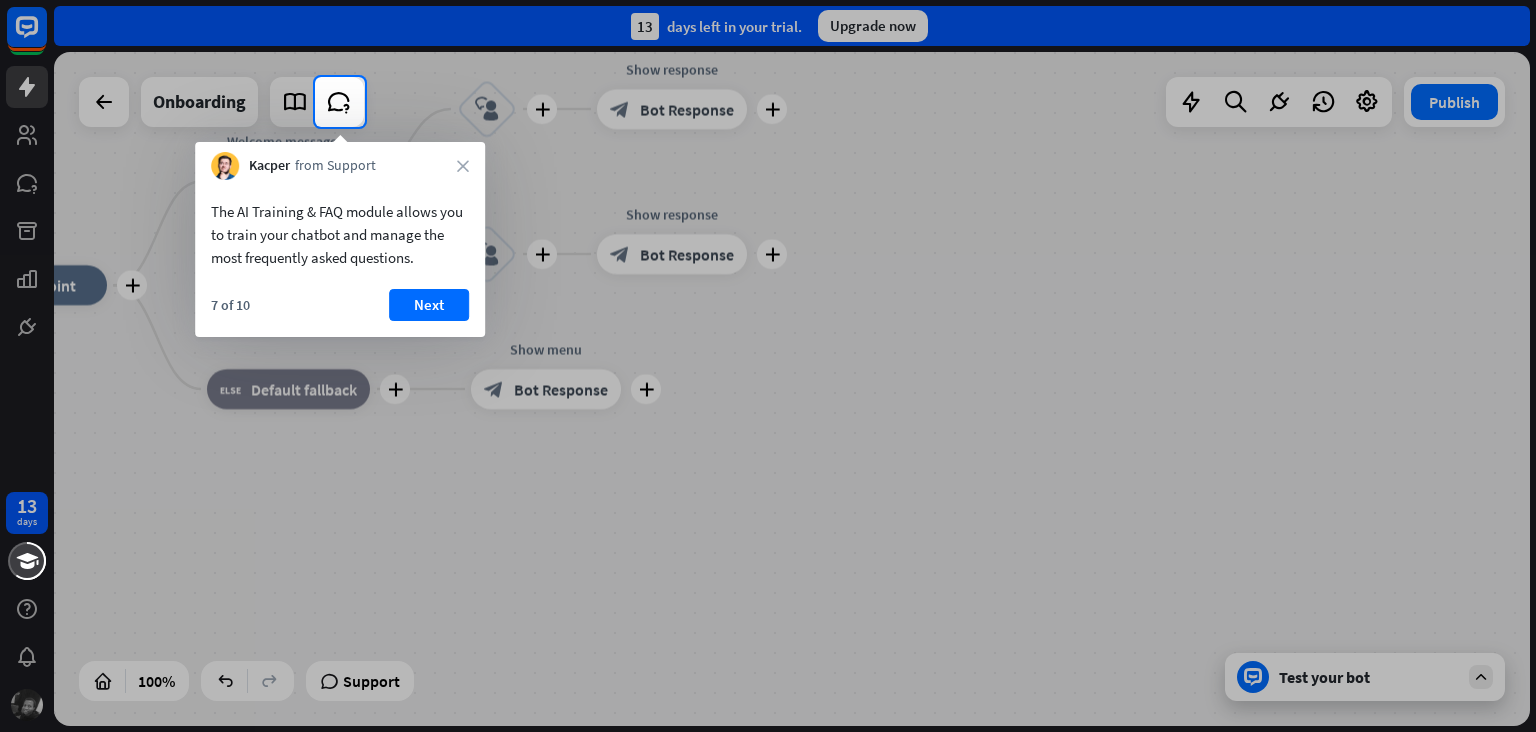 click at bounding box center (768, 429) 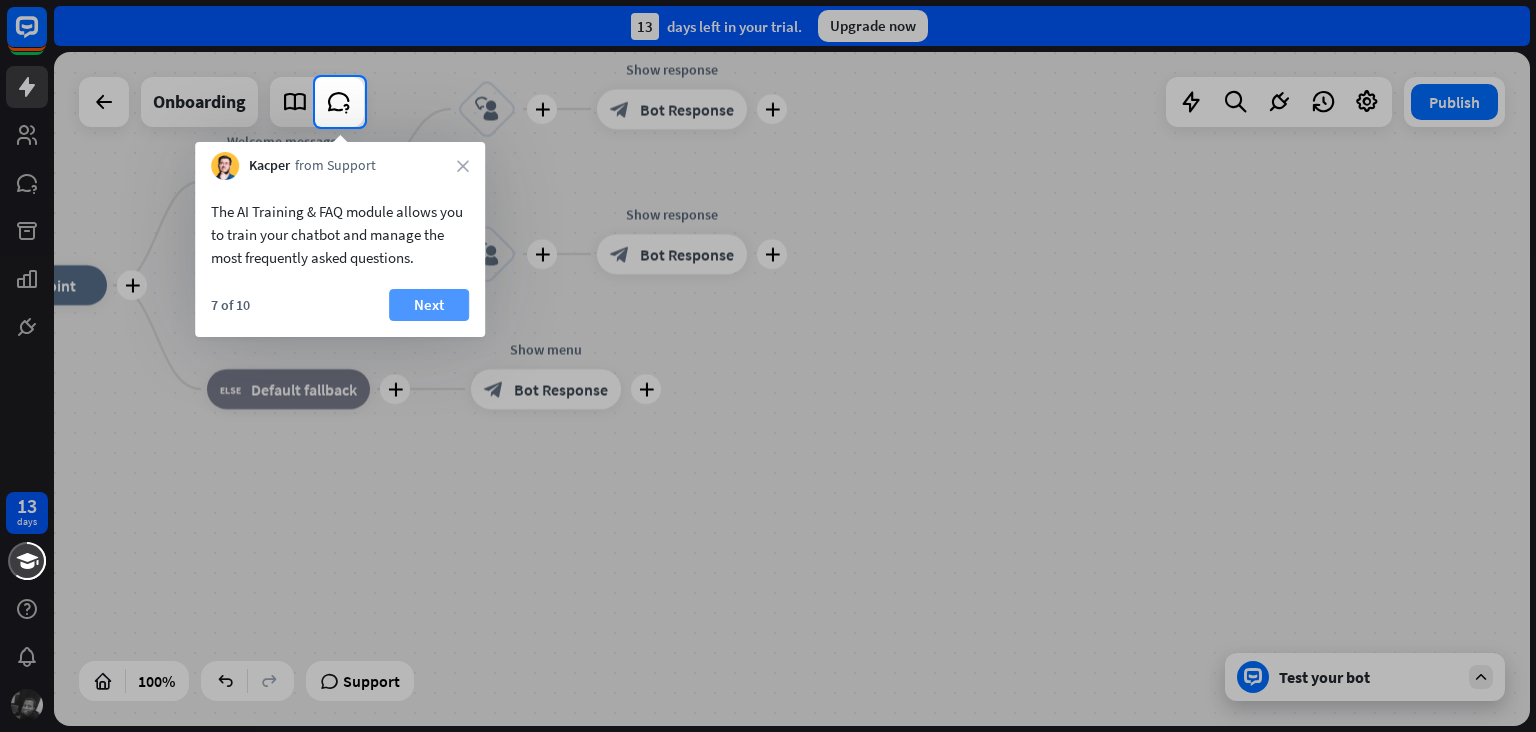 click on "Next" at bounding box center (429, 305) 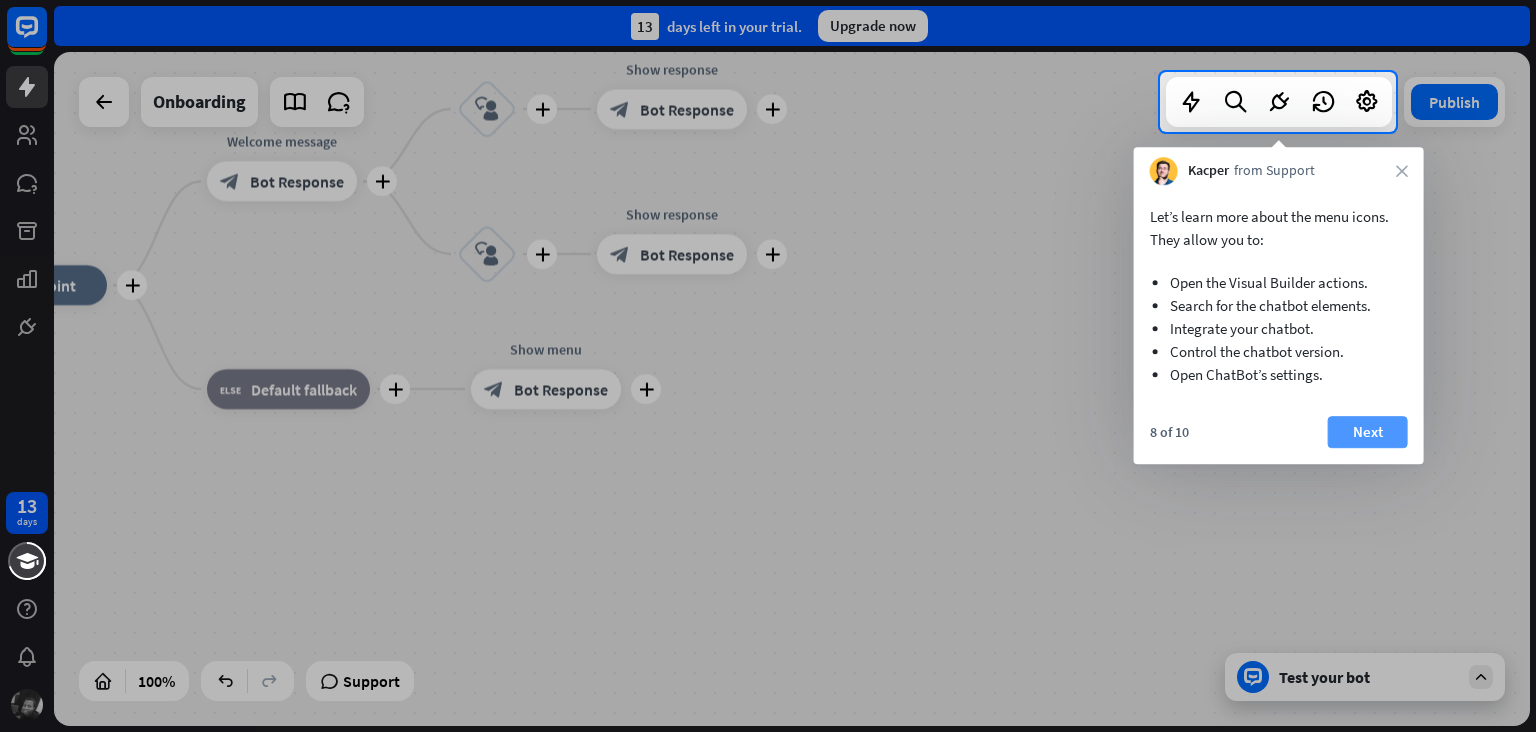 click on "Next" at bounding box center [1368, 432] 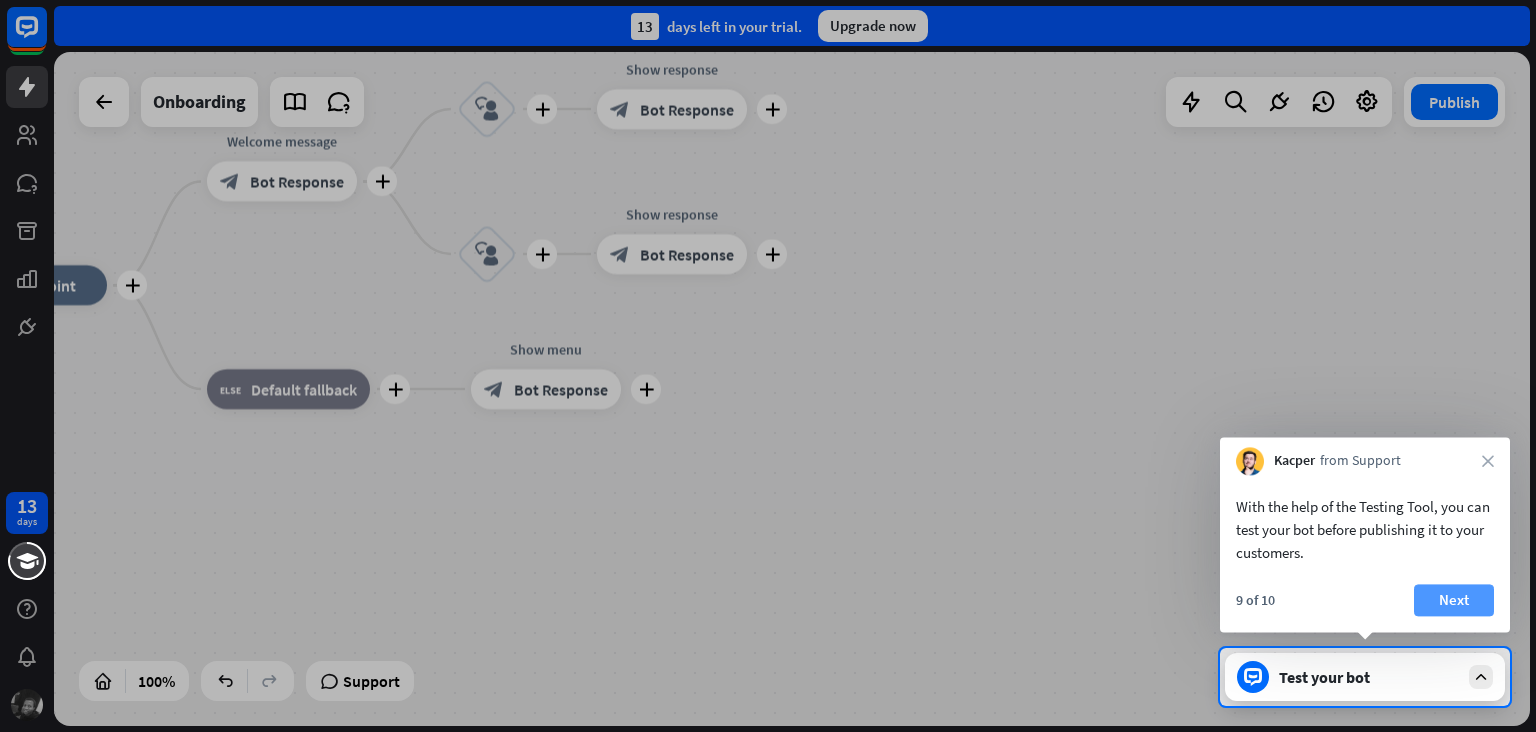 click on "Next" at bounding box center (1454, 600) 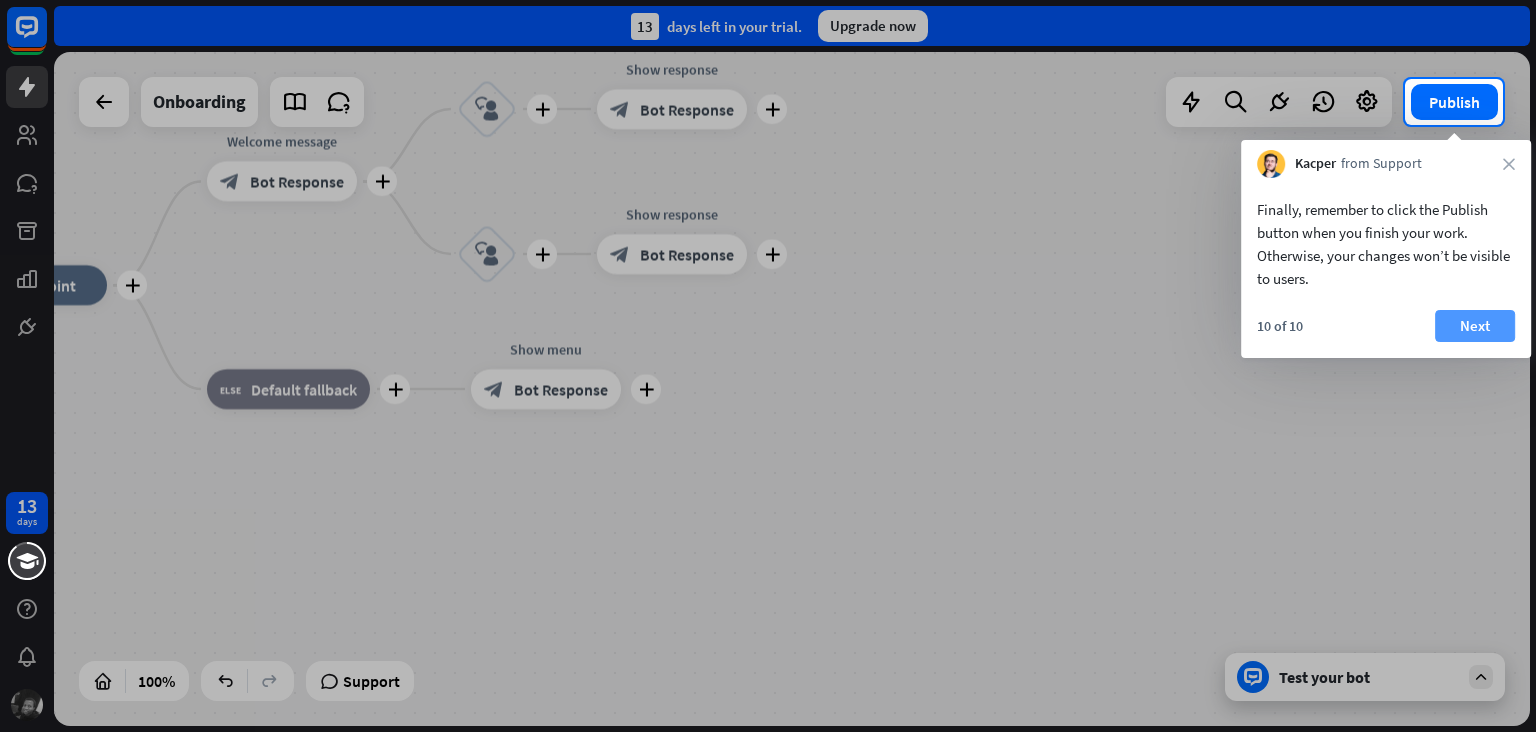 click on "Next" at bounding box center [1475, 326] 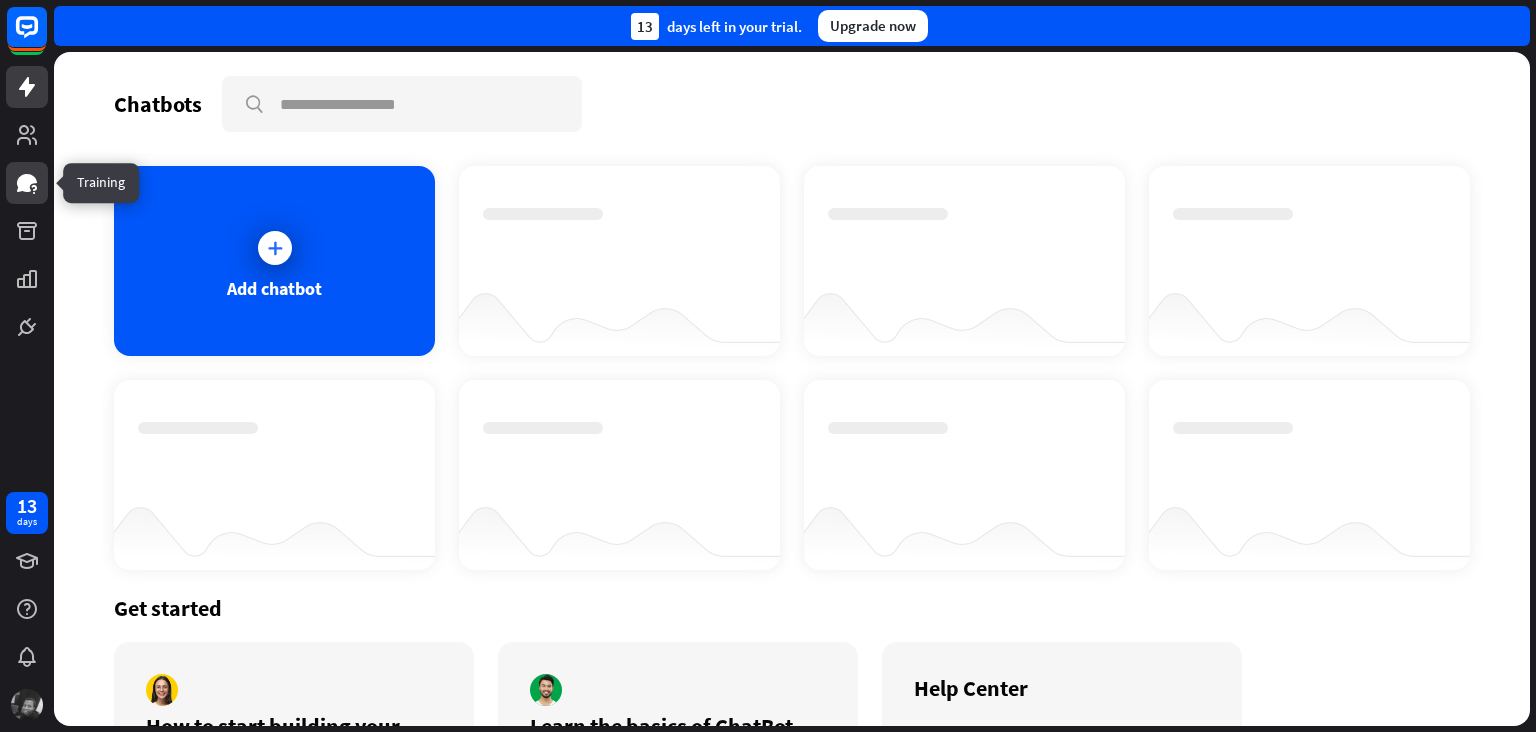 click 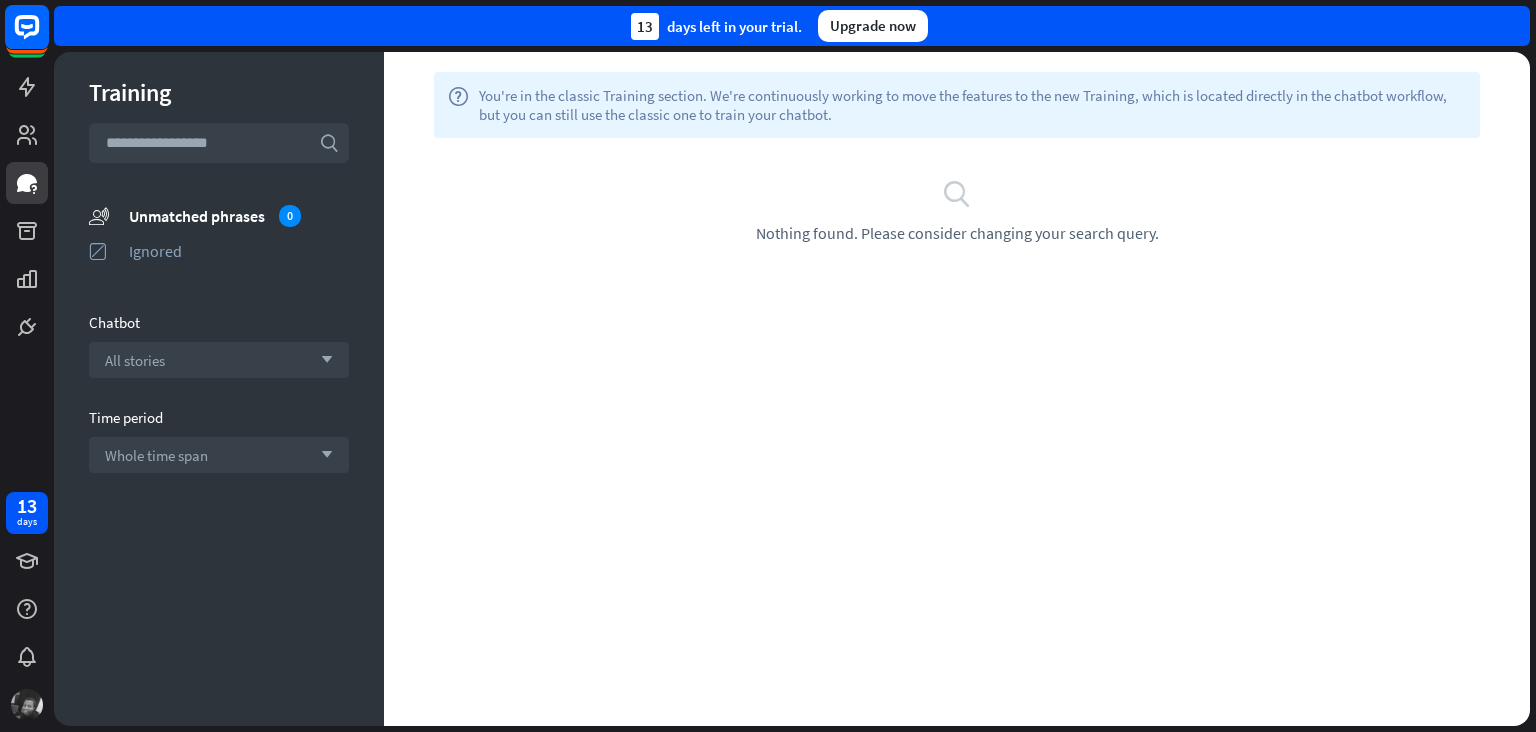 click 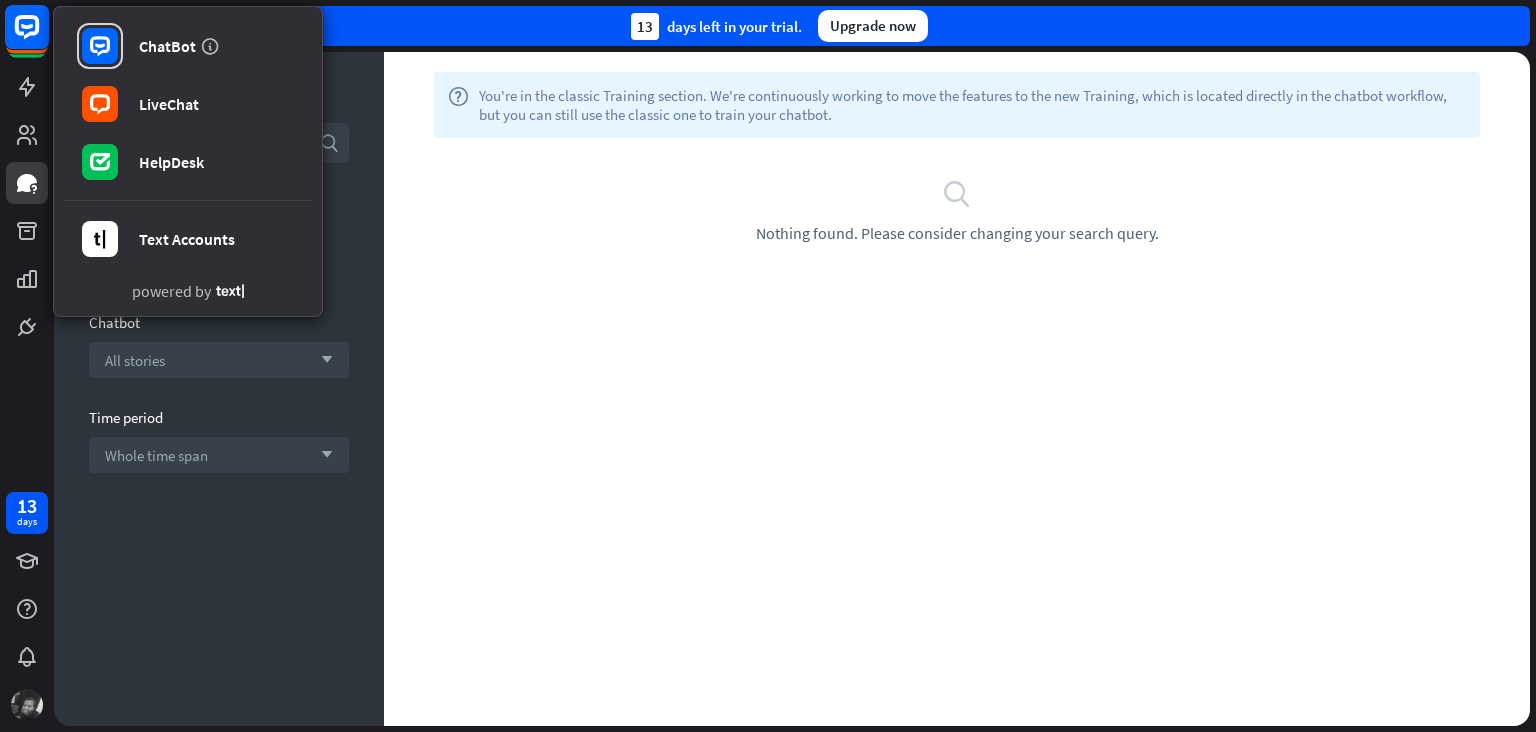 click 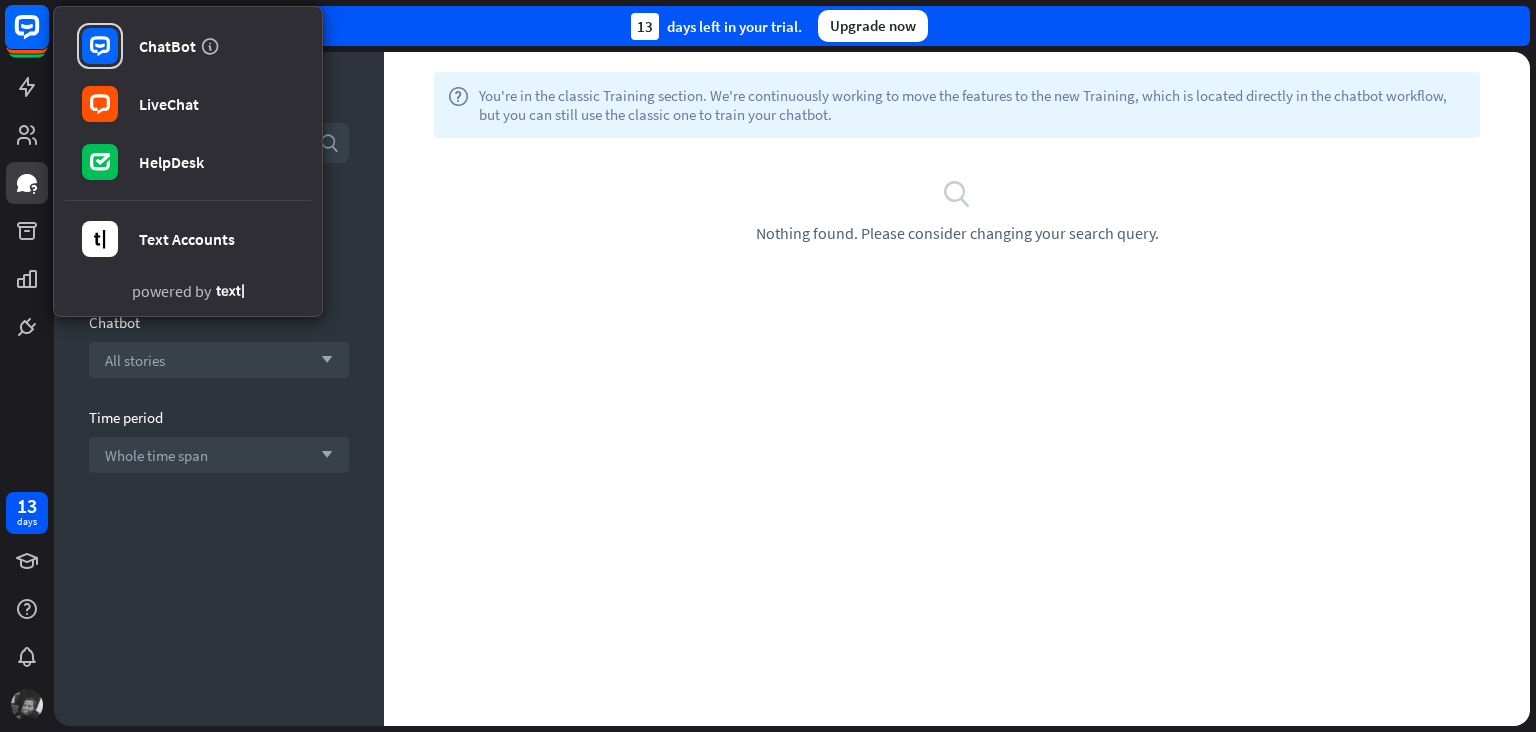 click 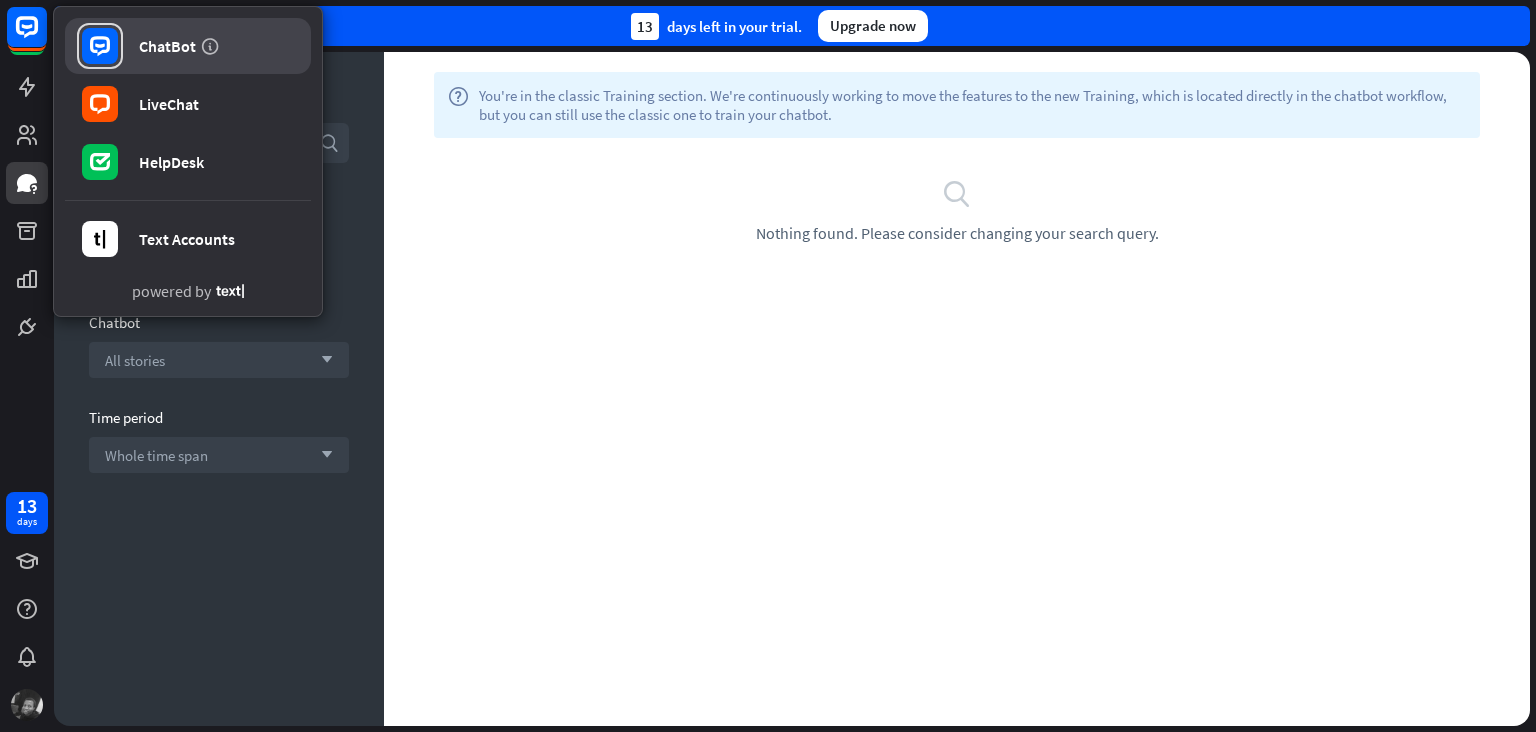 click on "ChatBot" at bounding box center (188, 46) 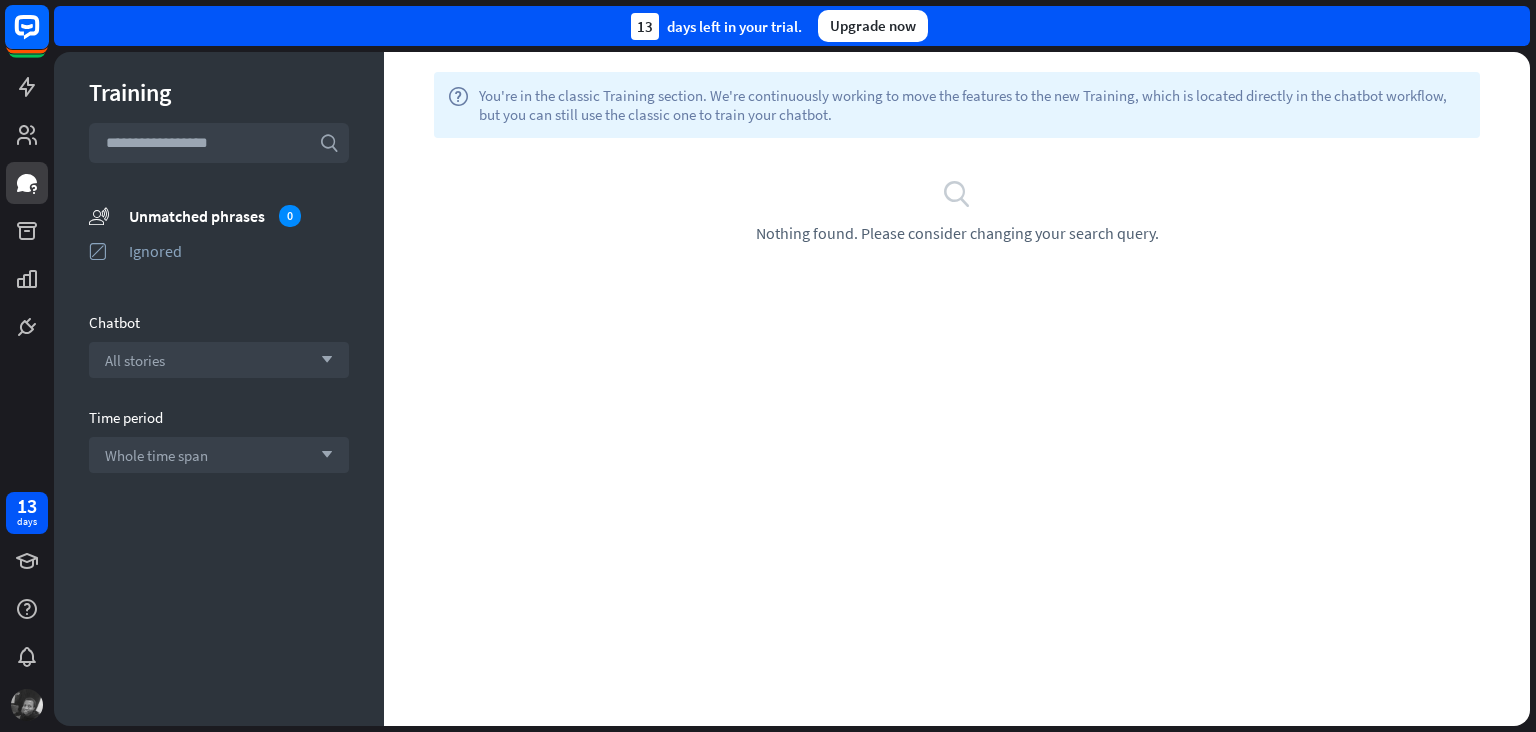 click 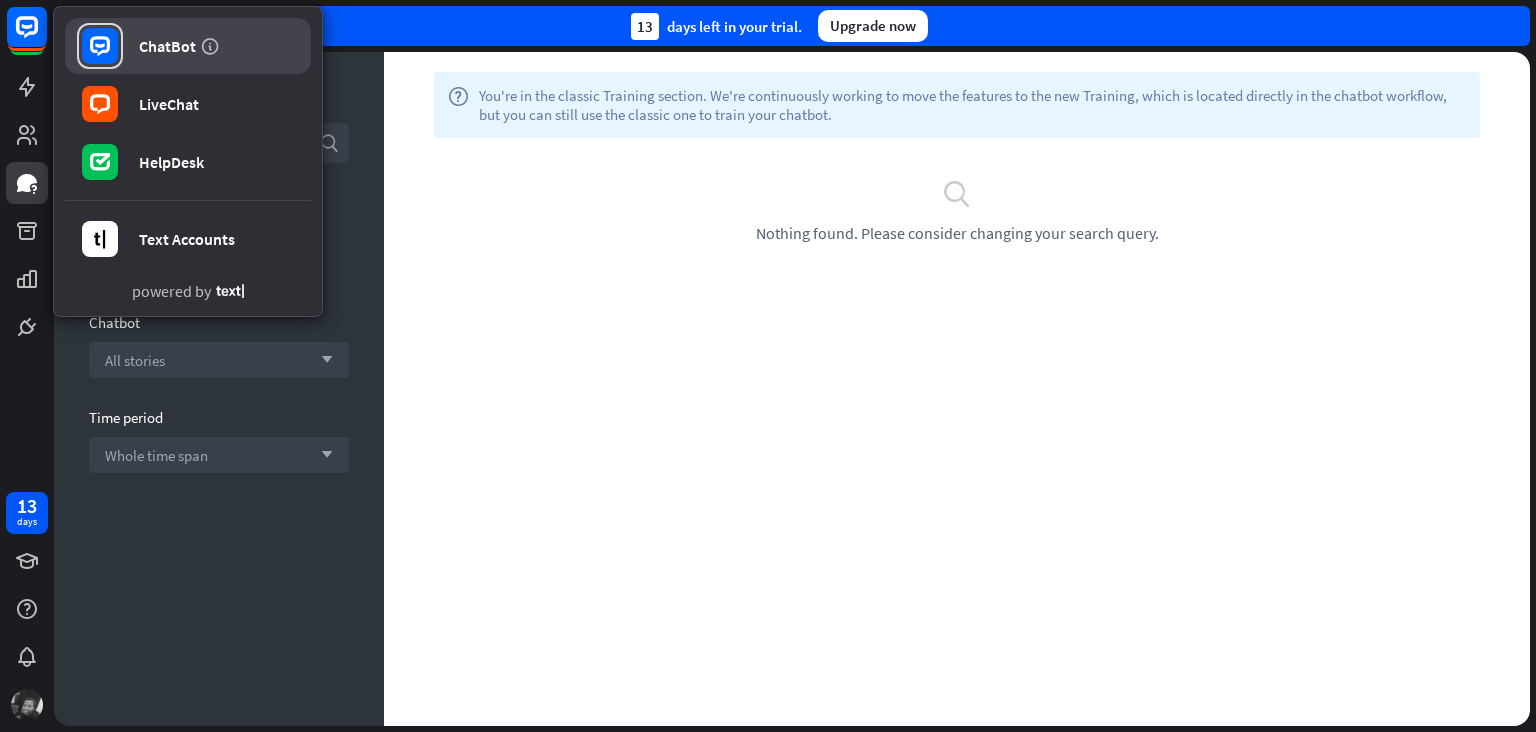 click on "ChatBot" at bounding box center [188, 46] 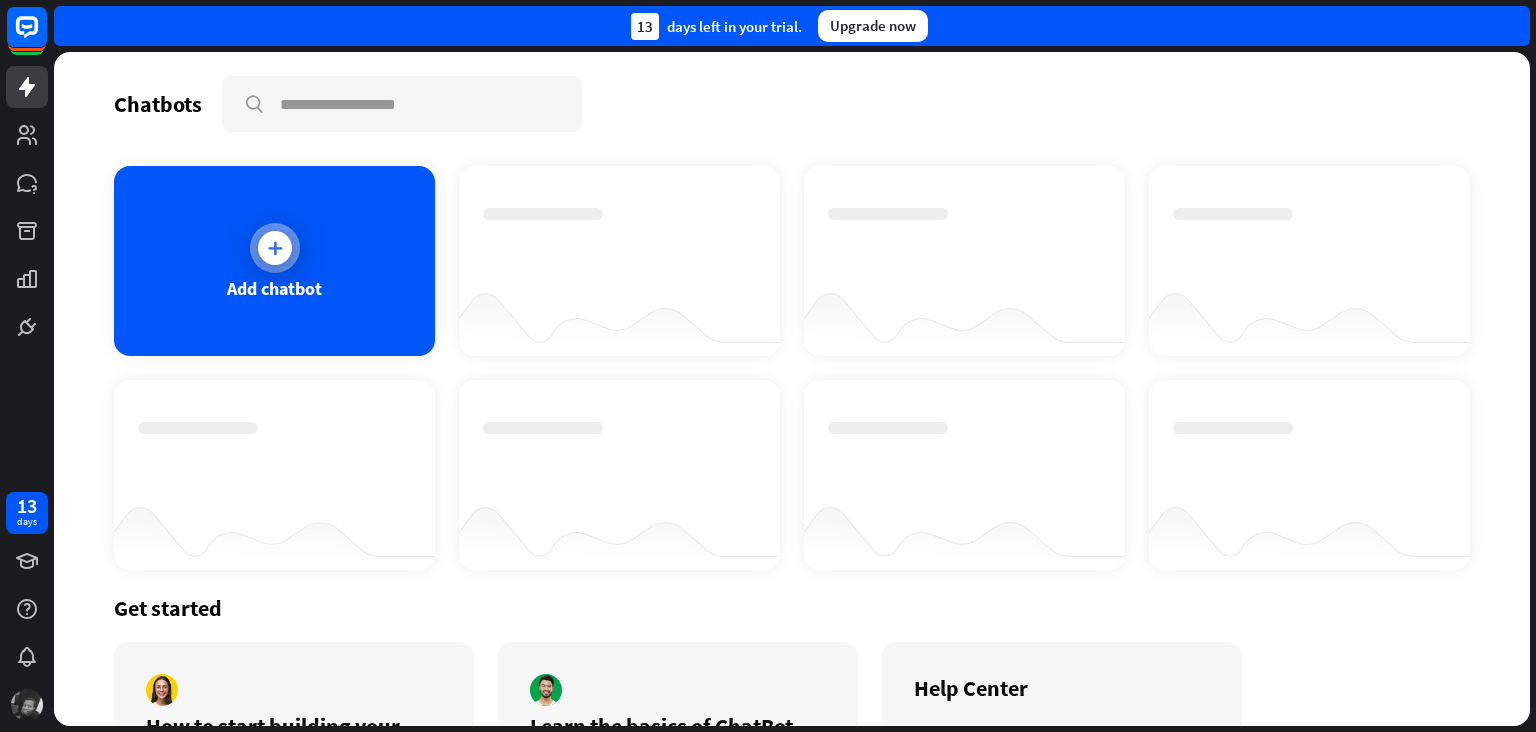 click on "Add chatbot" at bounding box center [274, 261] 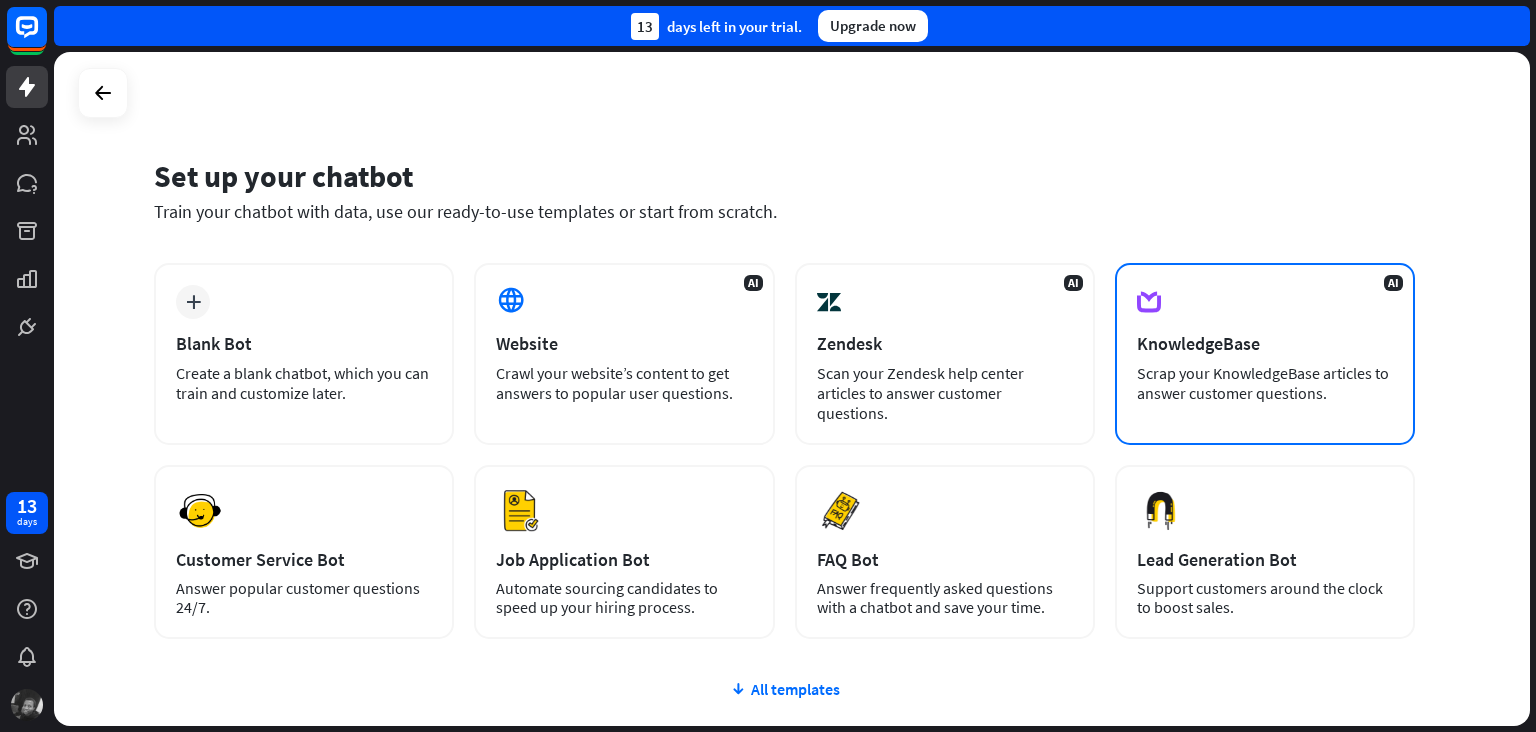 click on "Scrap your KnowledgeBase articles to answer customer
questions." at bounding box center (1265, 383) 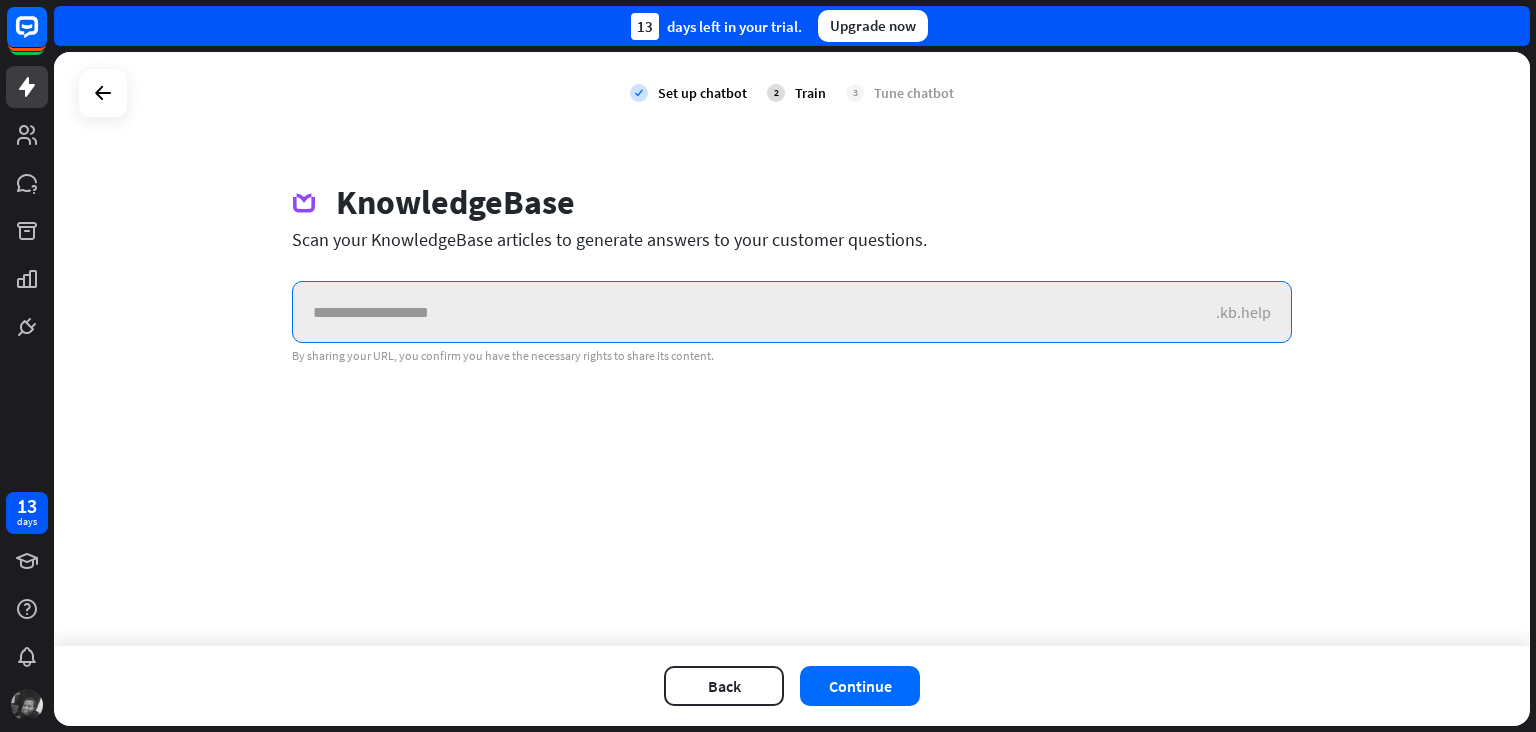 click at bounding box center [754, 312] 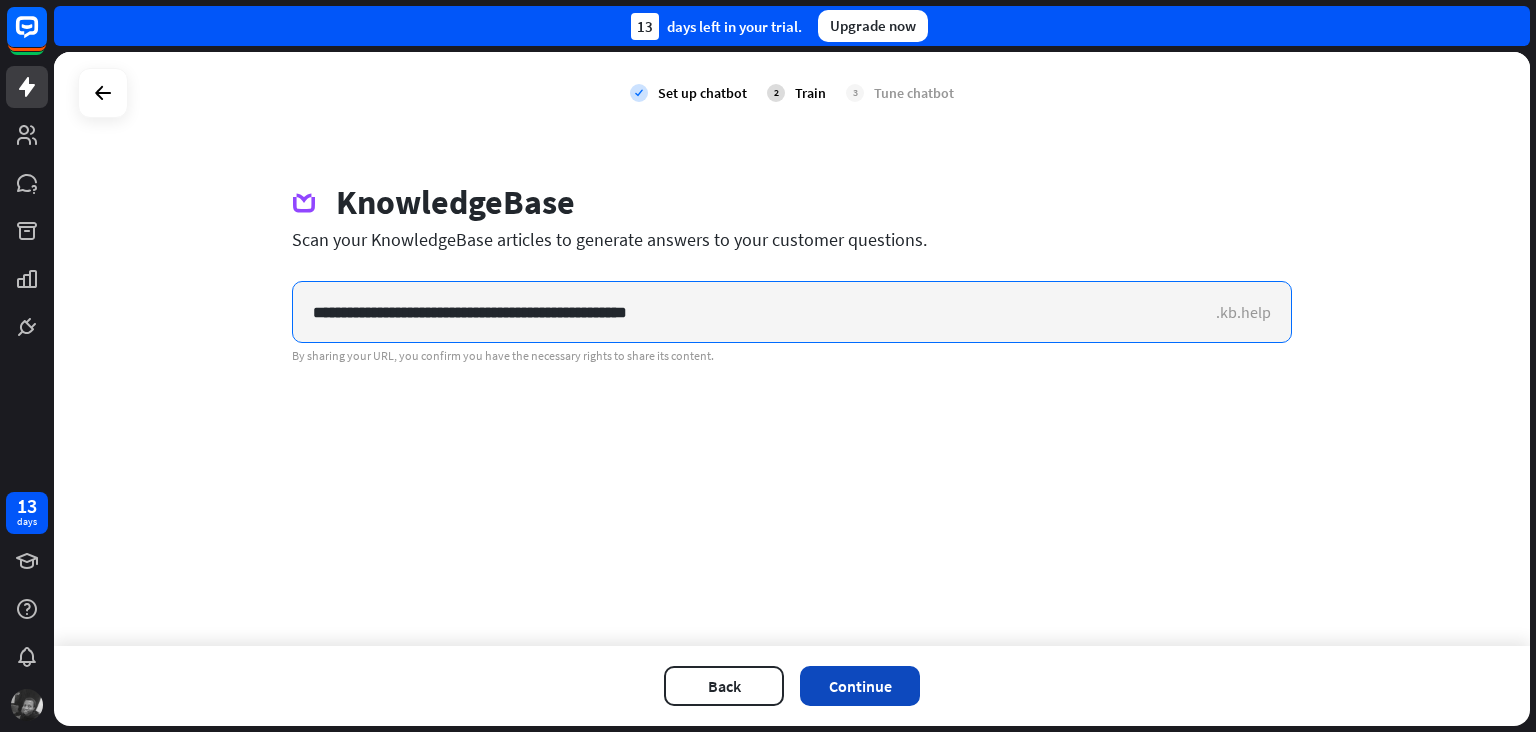 type on "**********" 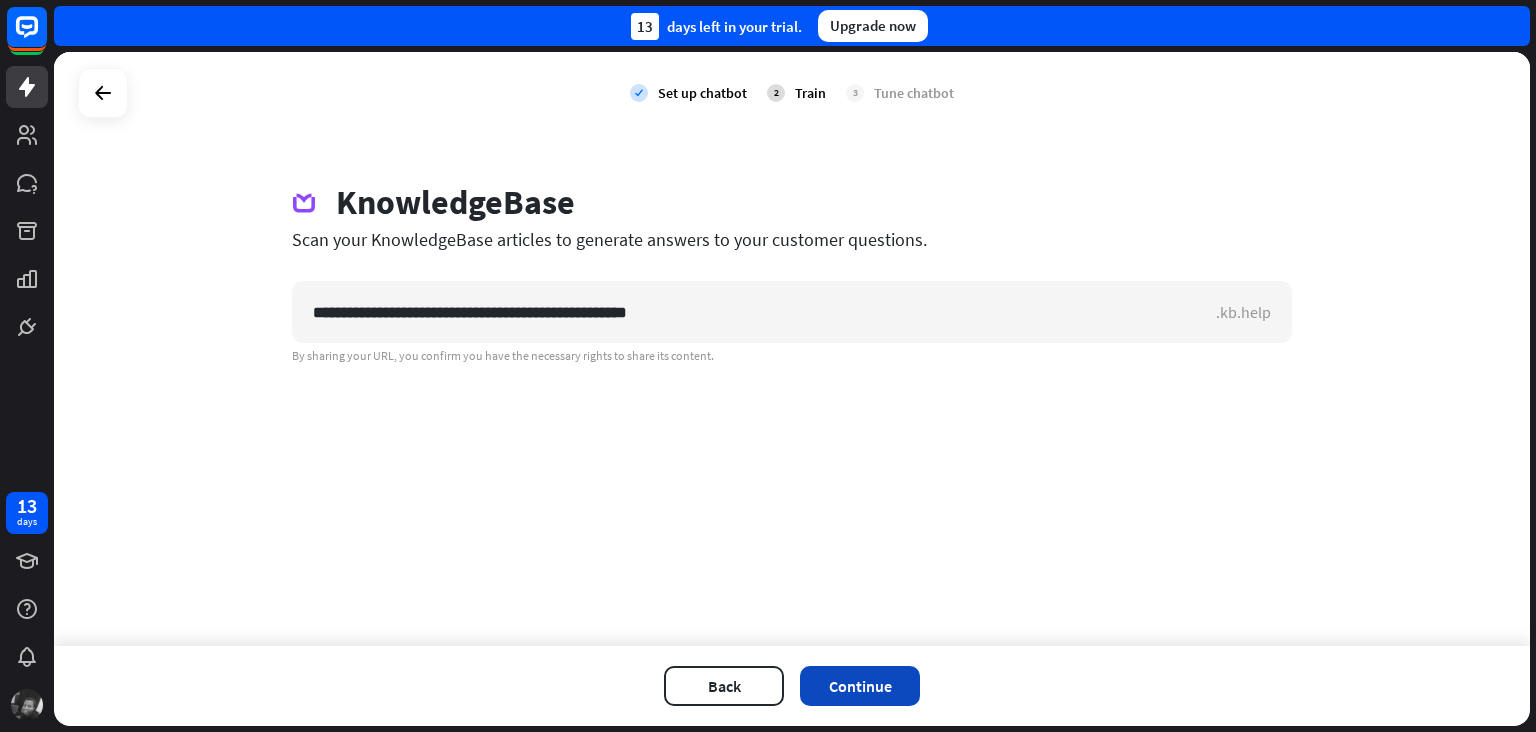 click on "Continue" at bounding box center (860, 686) 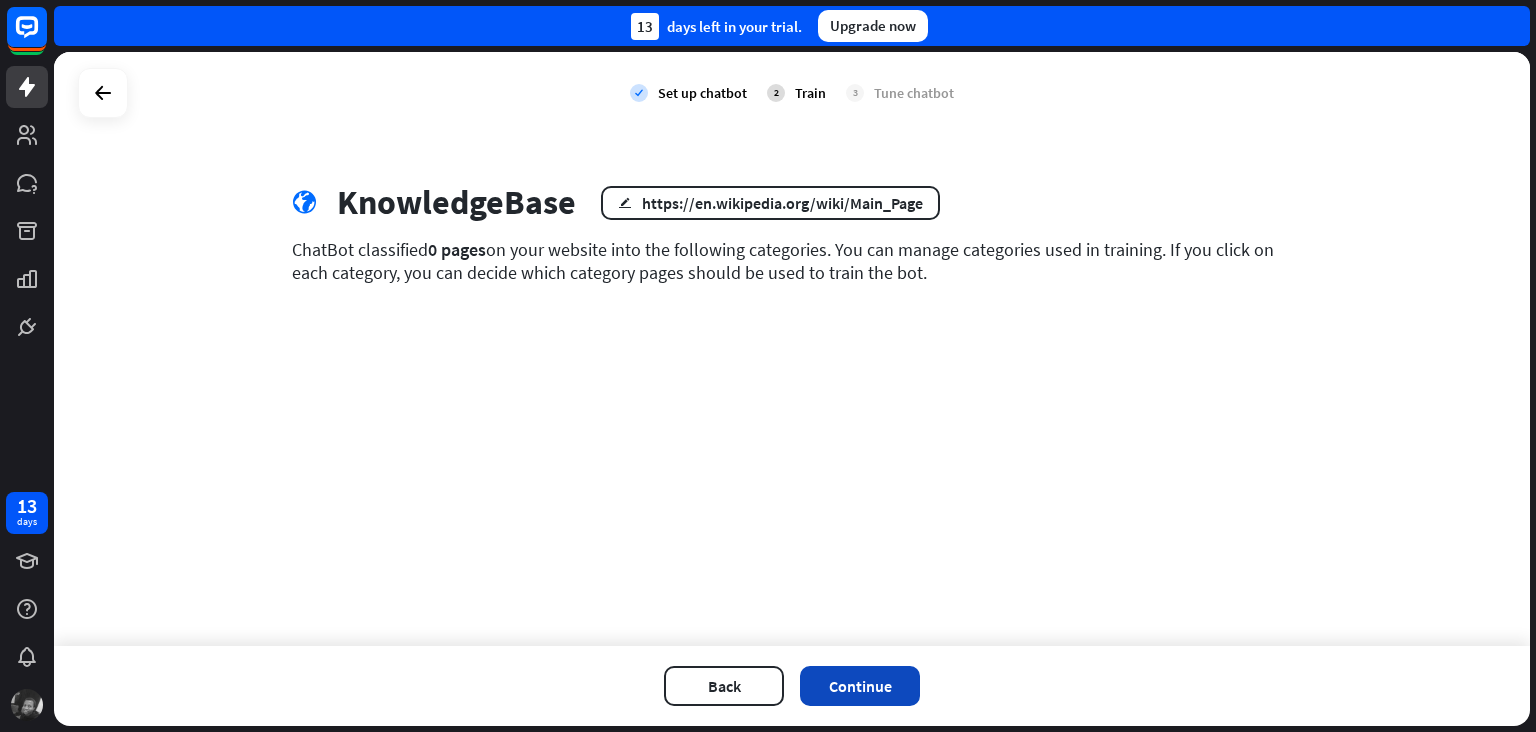click on "Continue" at bounding box center (860, 686) 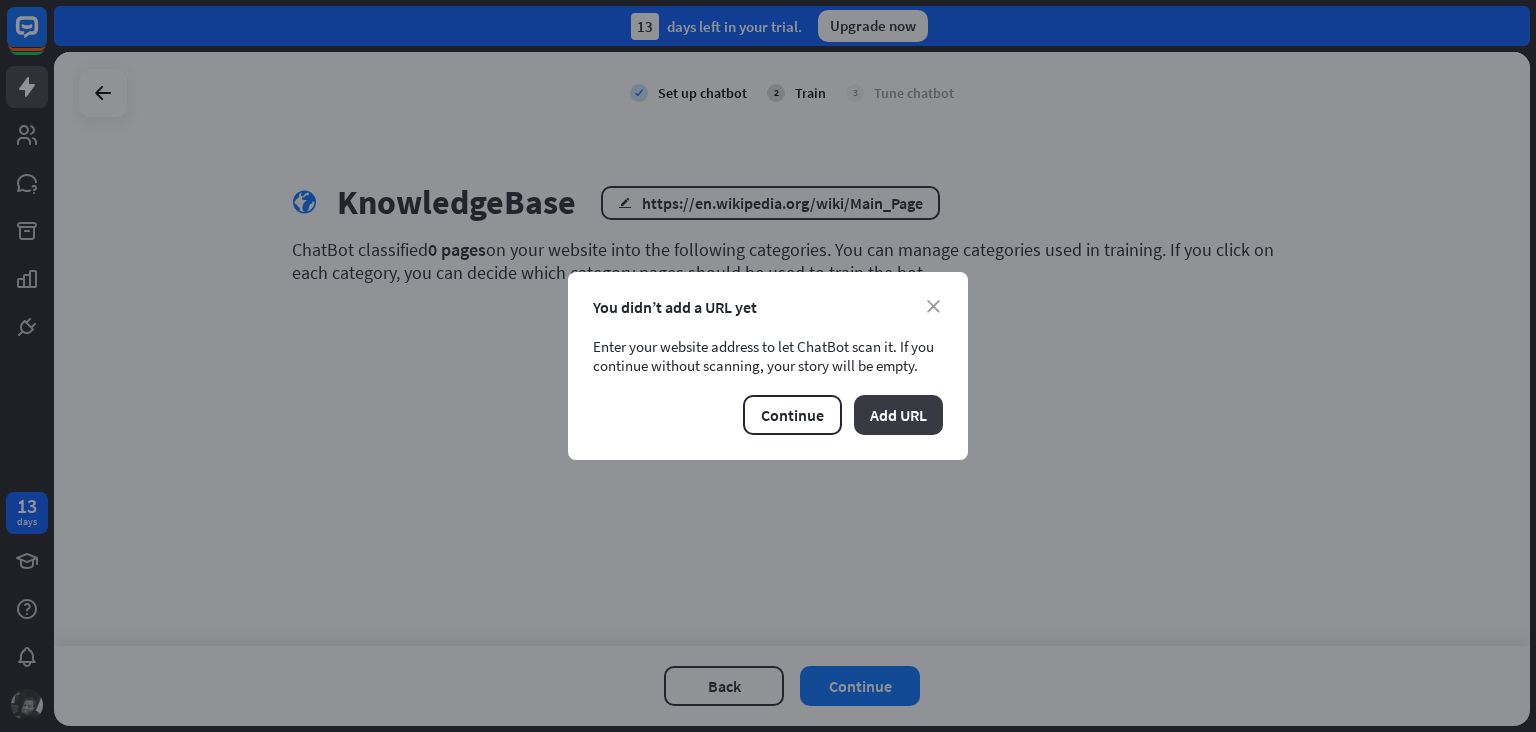 click on "Add URL" at bounding box center [898, 415] 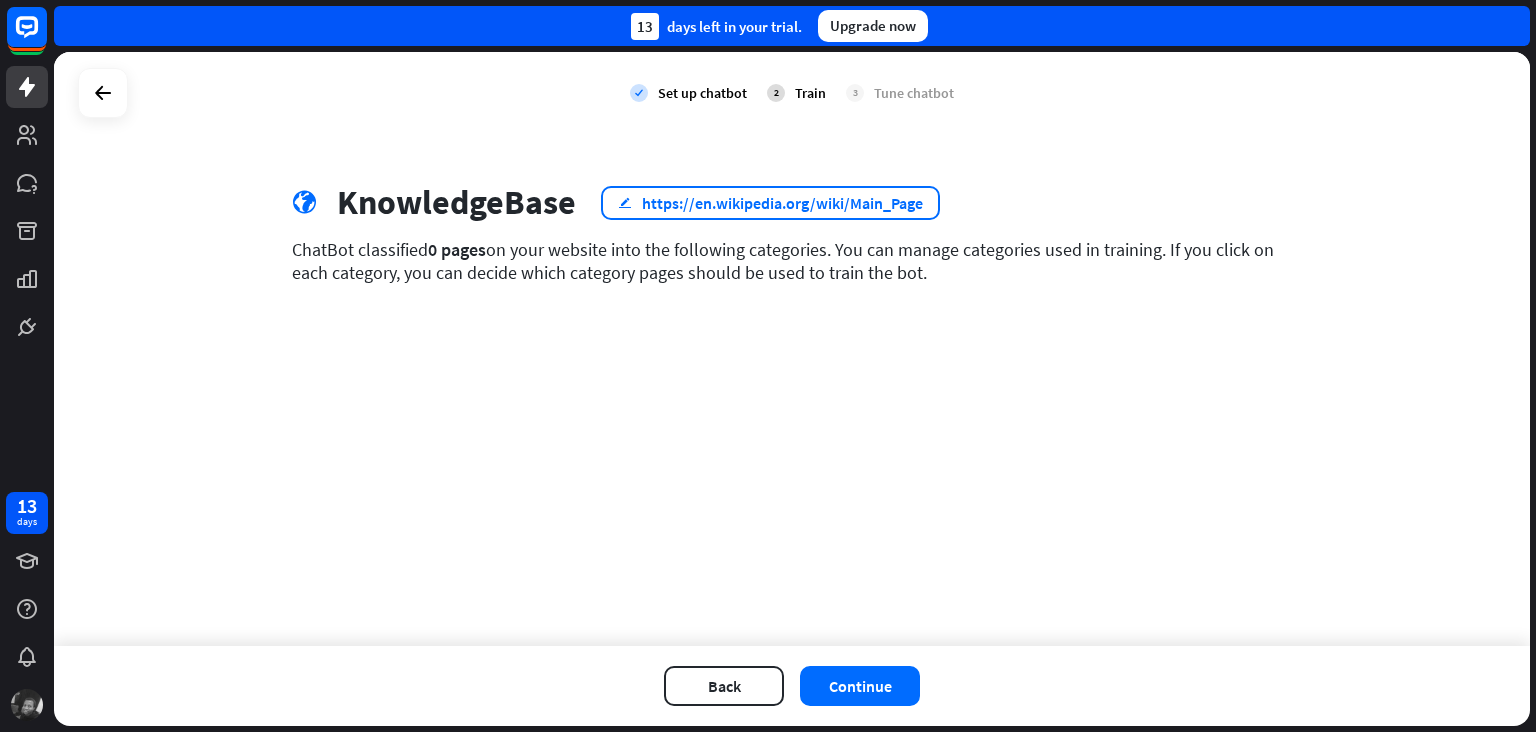 click on "https://en.wikipedia.org/wiki/Main_Page" at bounding box center (782, 203) 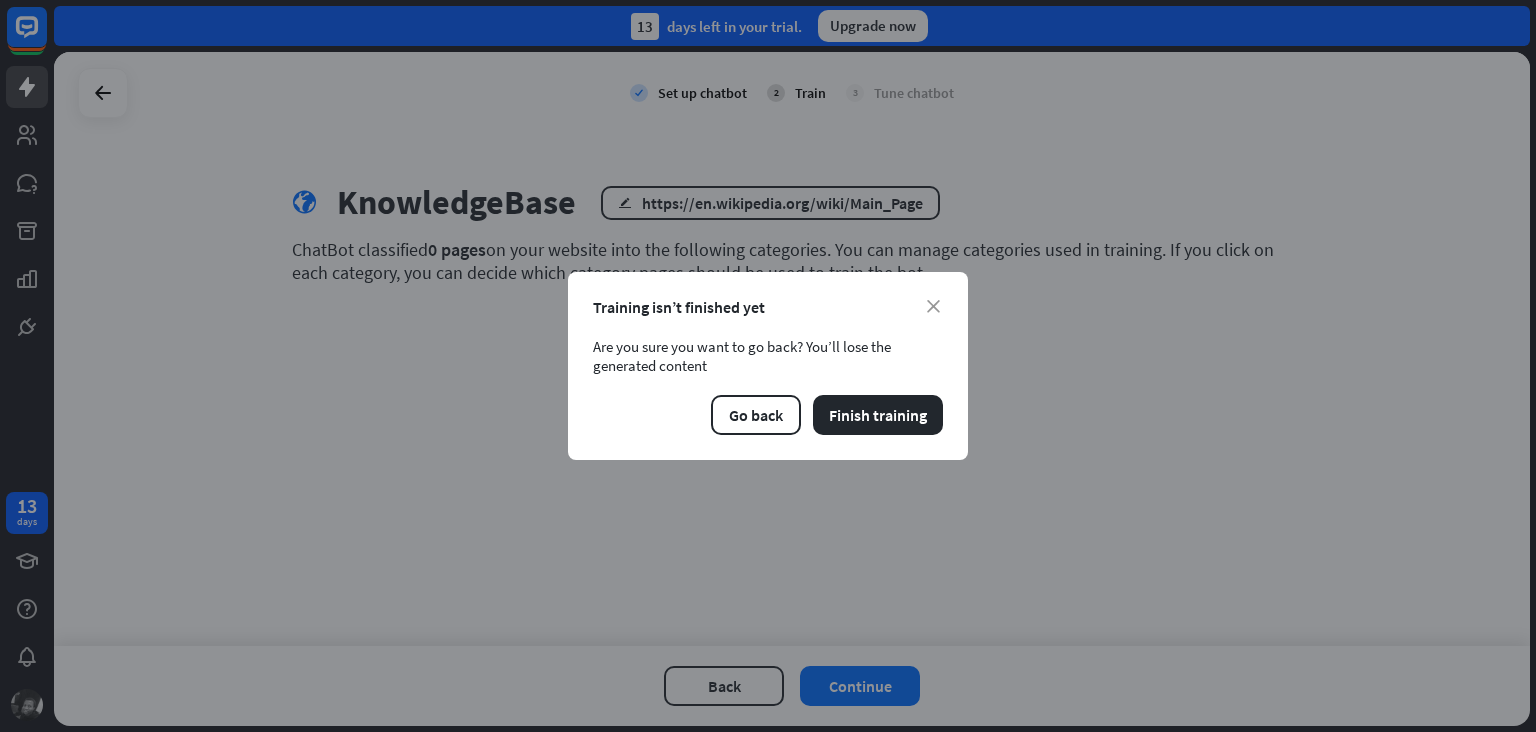 click on "Training isn’t finished yet" at bounding box center (768, 307) 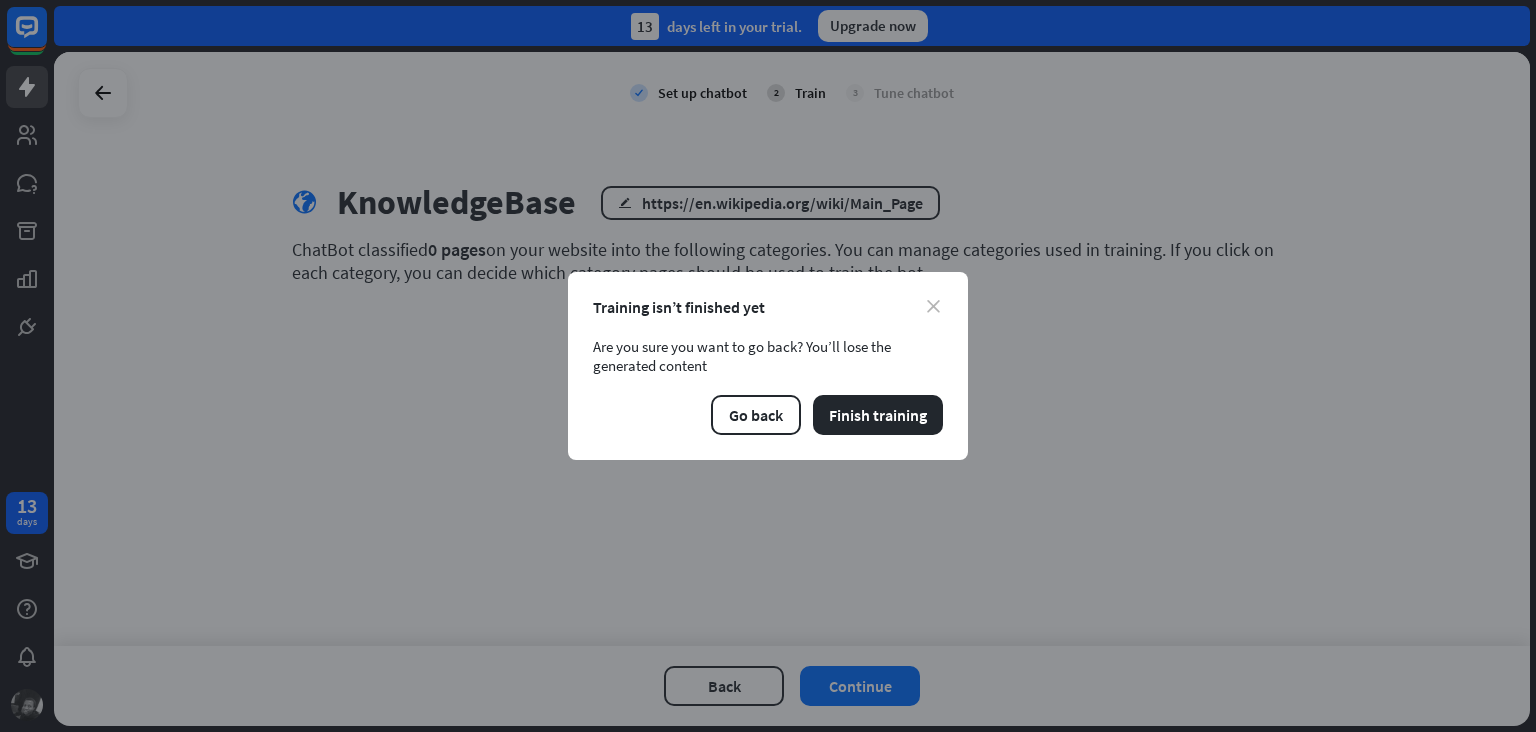 click on "close" at bounding box center [933, 306] 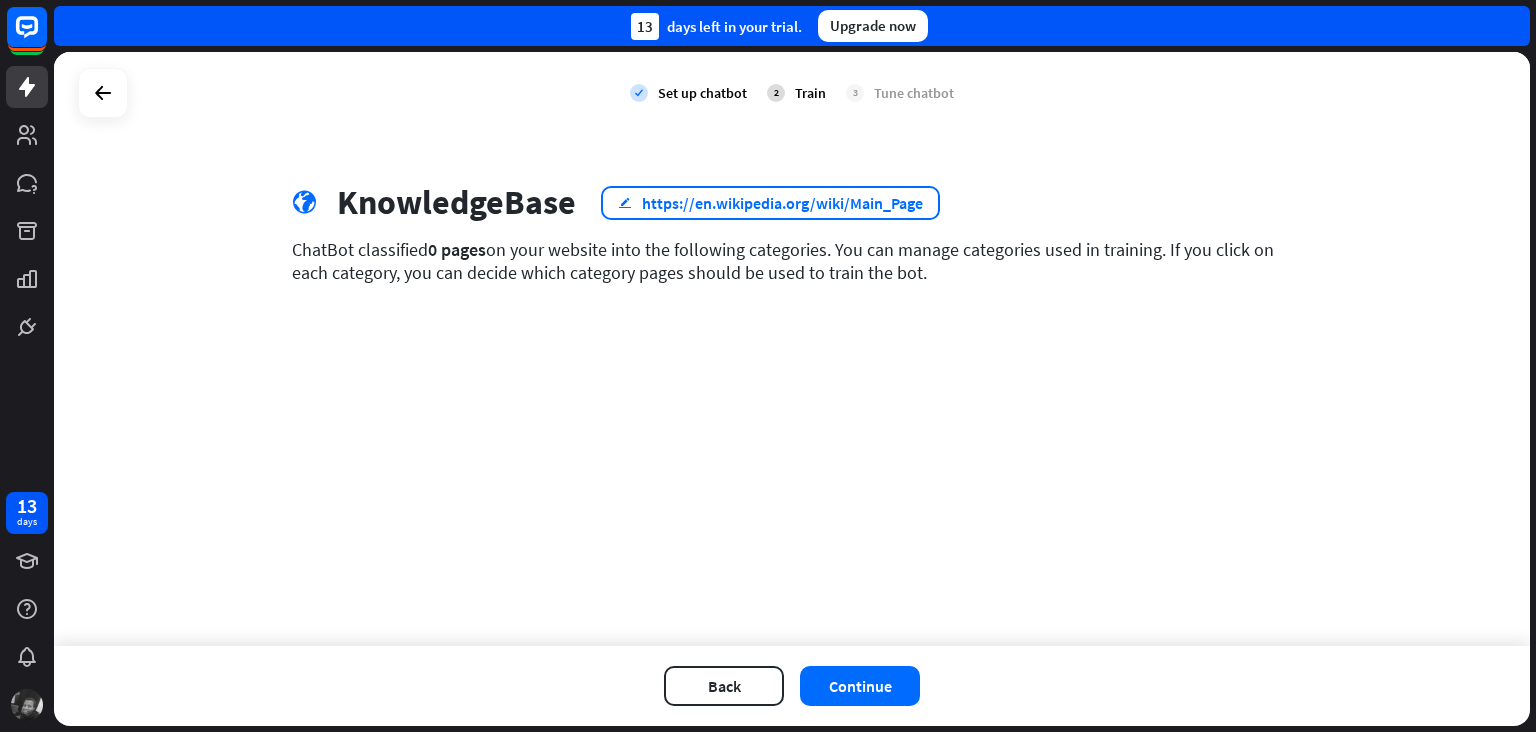 click on "edit   https://en.wikipedia.org/wiki/Main_Page" at bounding box center (770, 203) 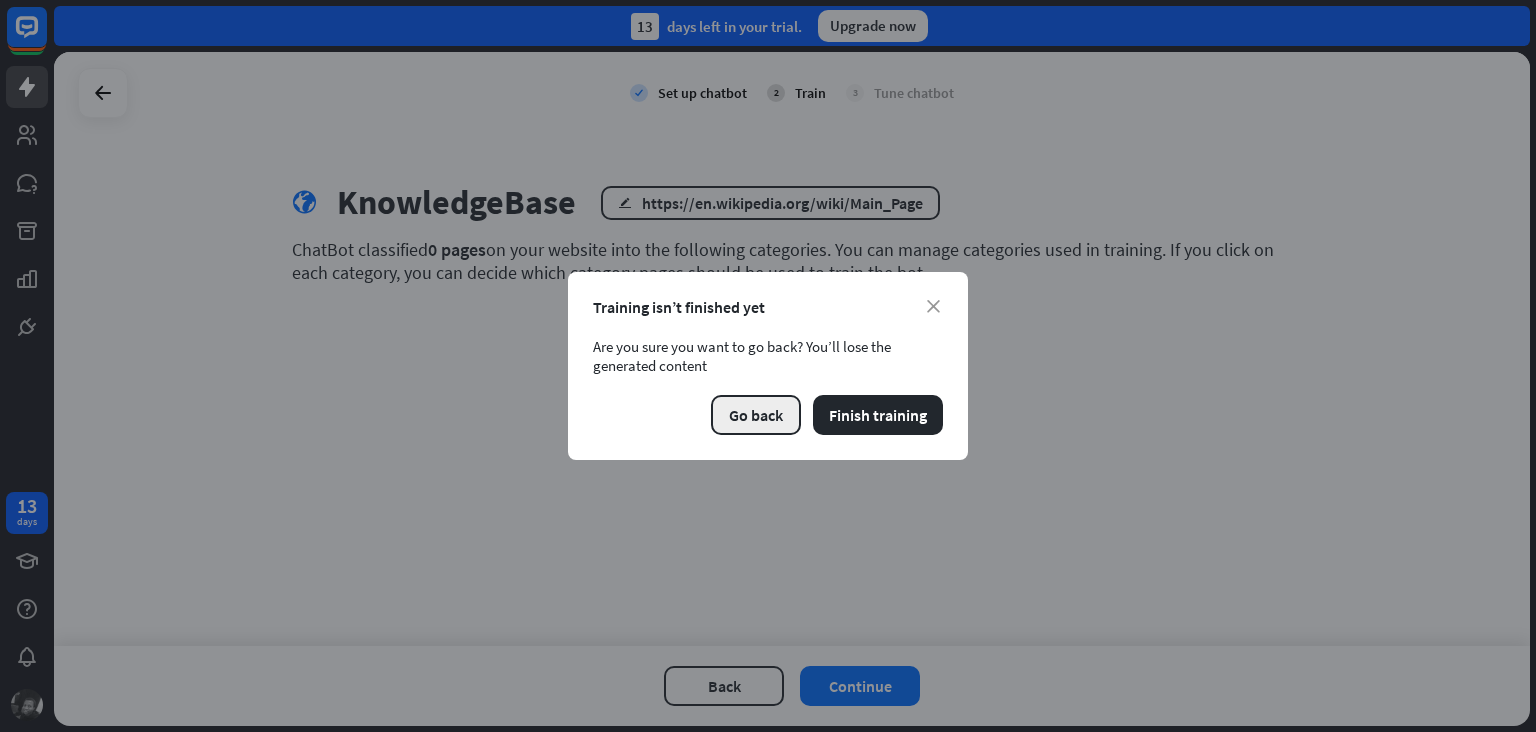 click on "Go back" at bounding box center (756, 415) 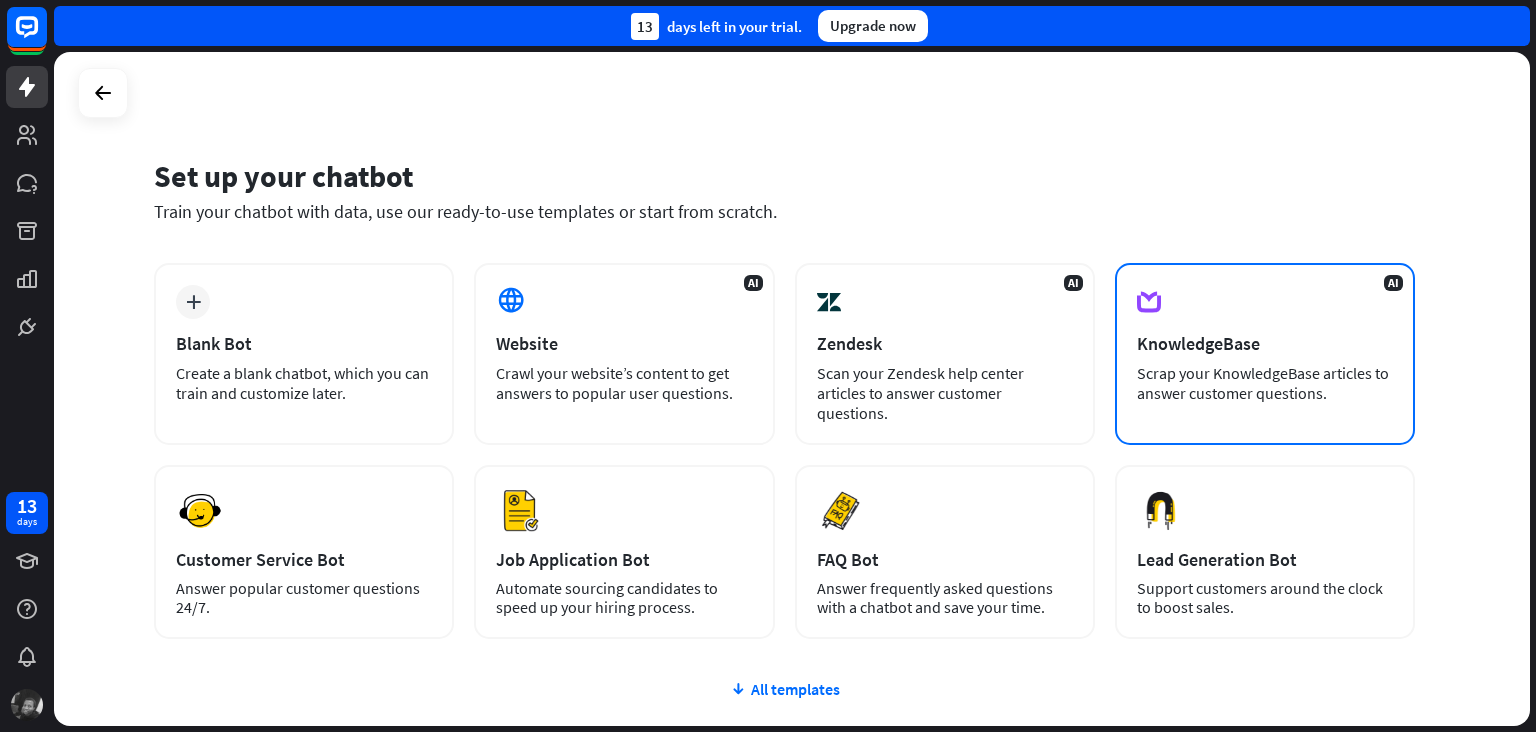click on "Scrap your KnowledgeBase articles to answer customer
questions." at bounding box center [1265, 383] 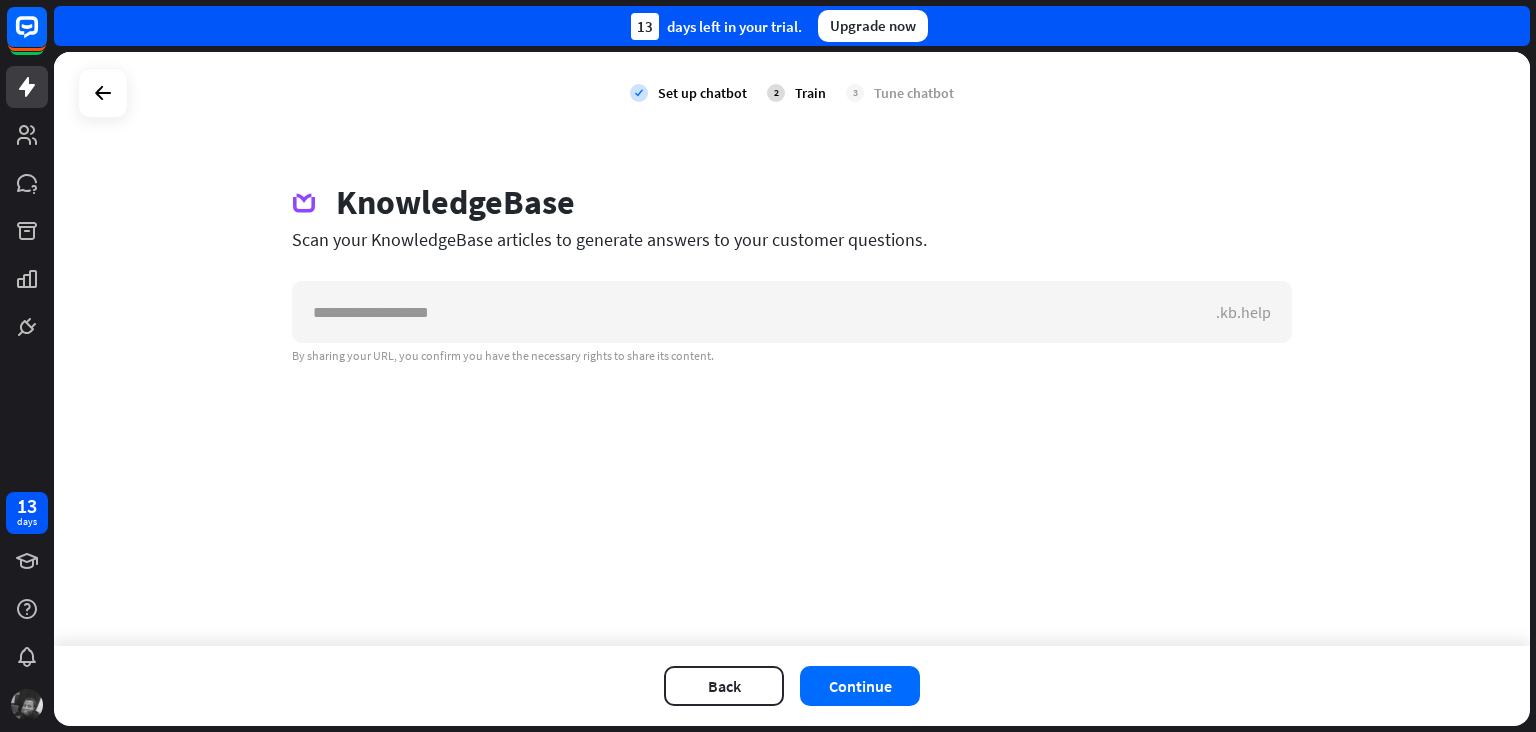click on "By sharing your URL, you confirm you have the necessary rights to
share its content." at bounding box center [792, 356] 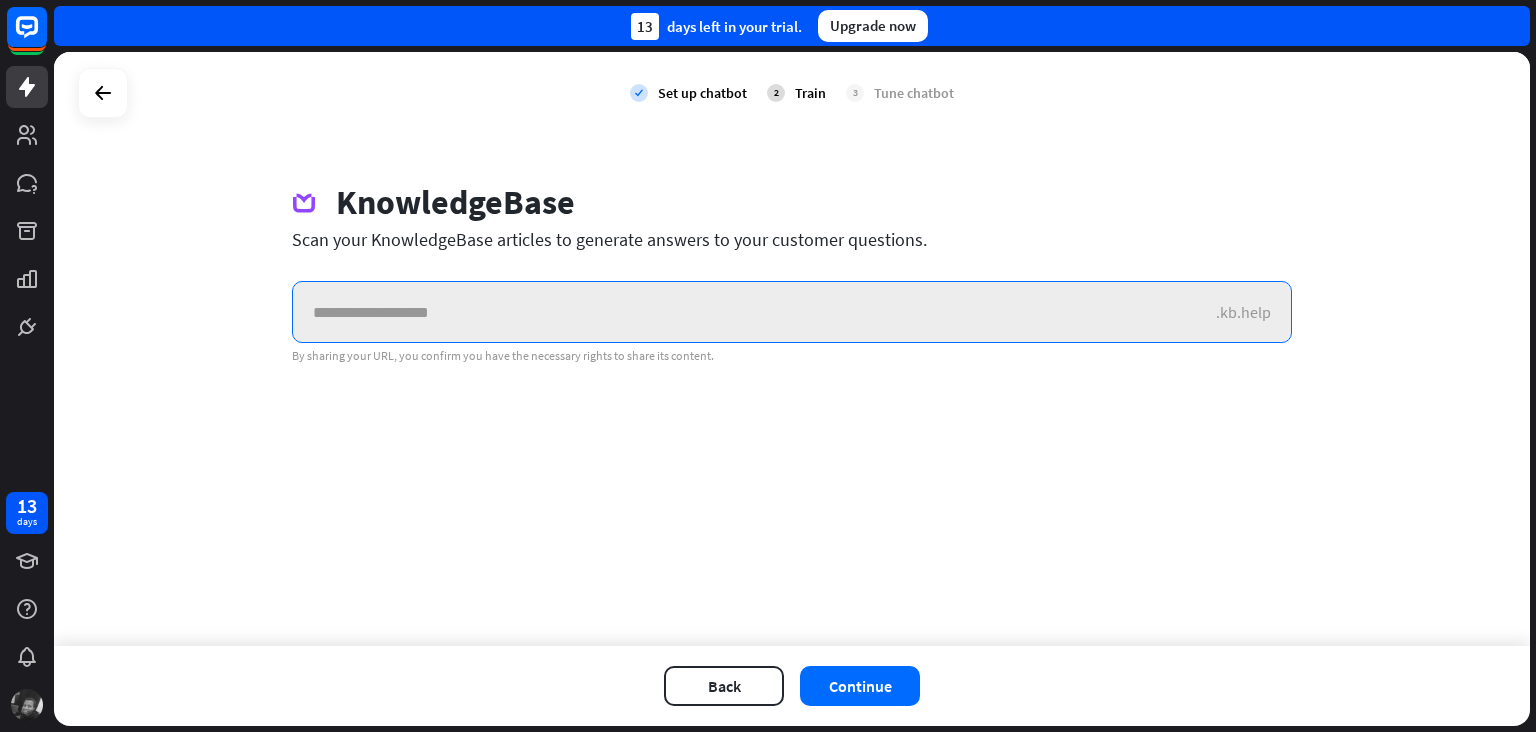 click at bounding box center (754, 312) 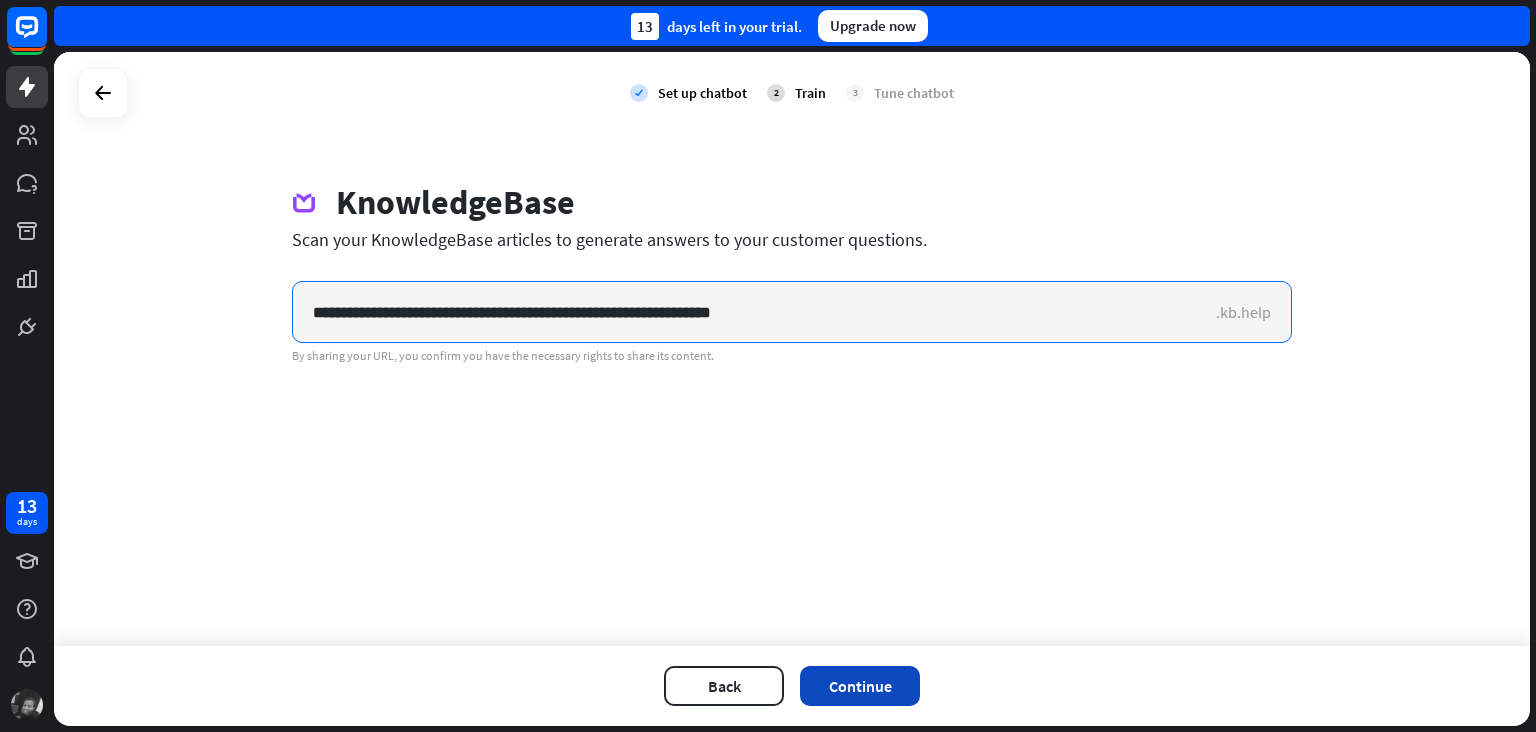 type on "**********" 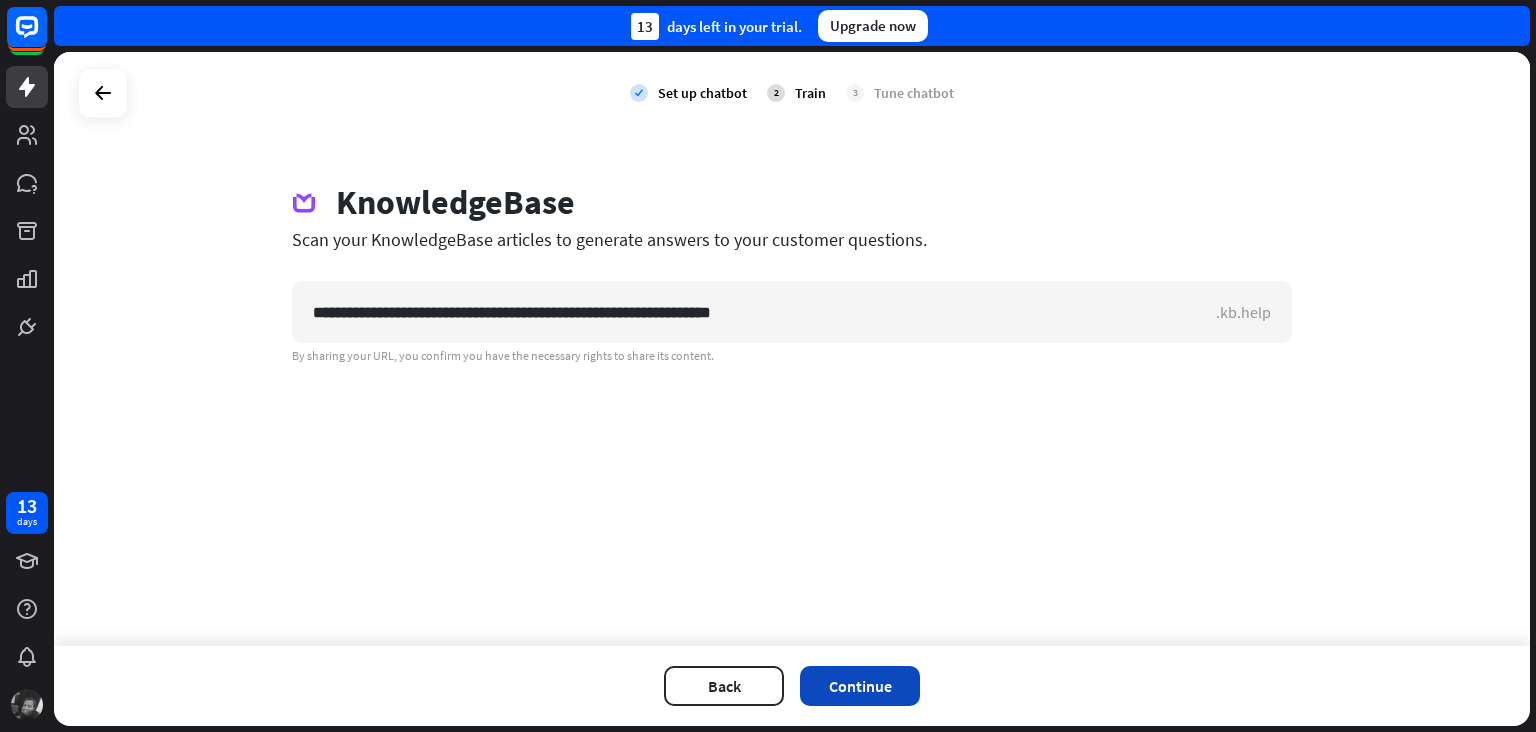 click on "Continue" at bounding box center (860, 686) 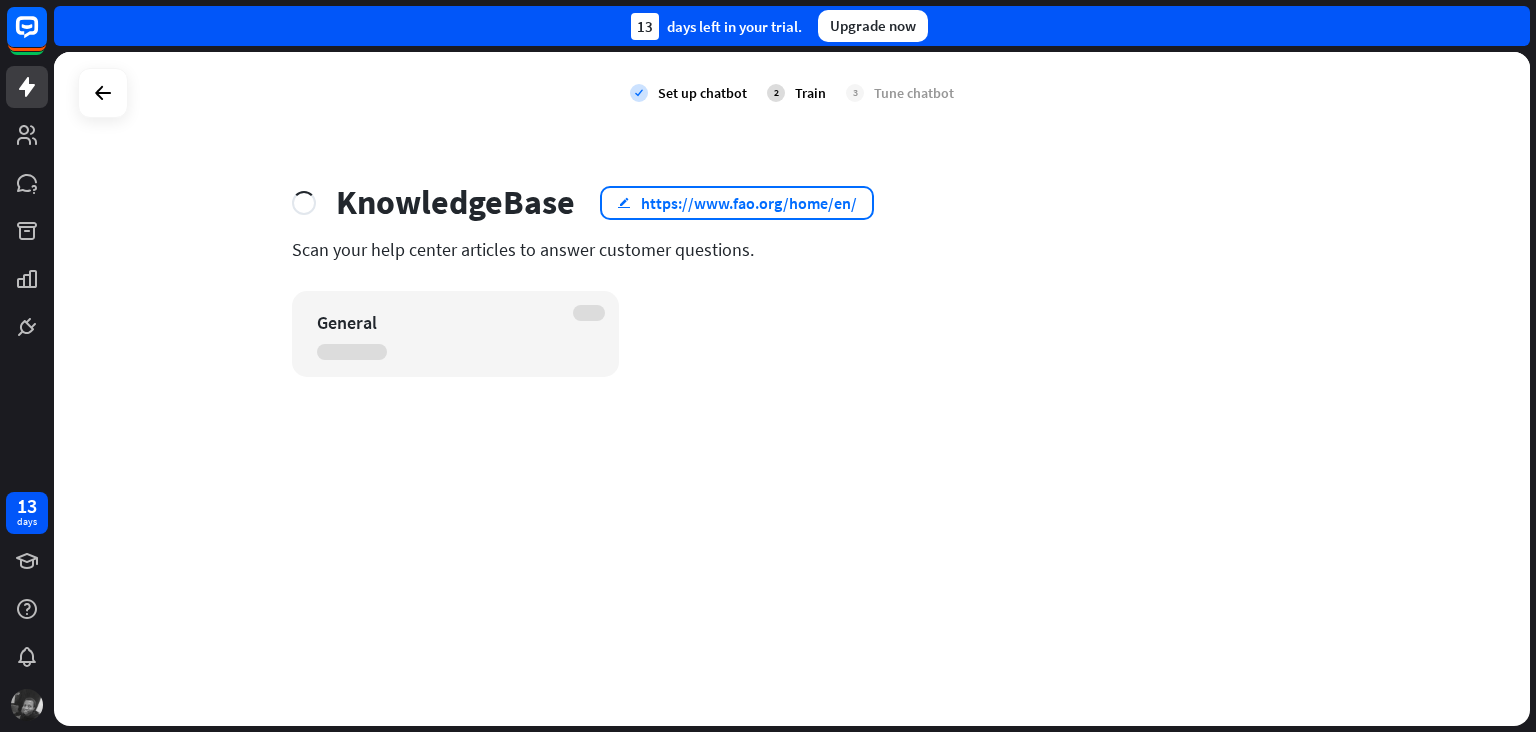 click on "https://www.fao.org/home/en/" at bounding box center (749, 203) 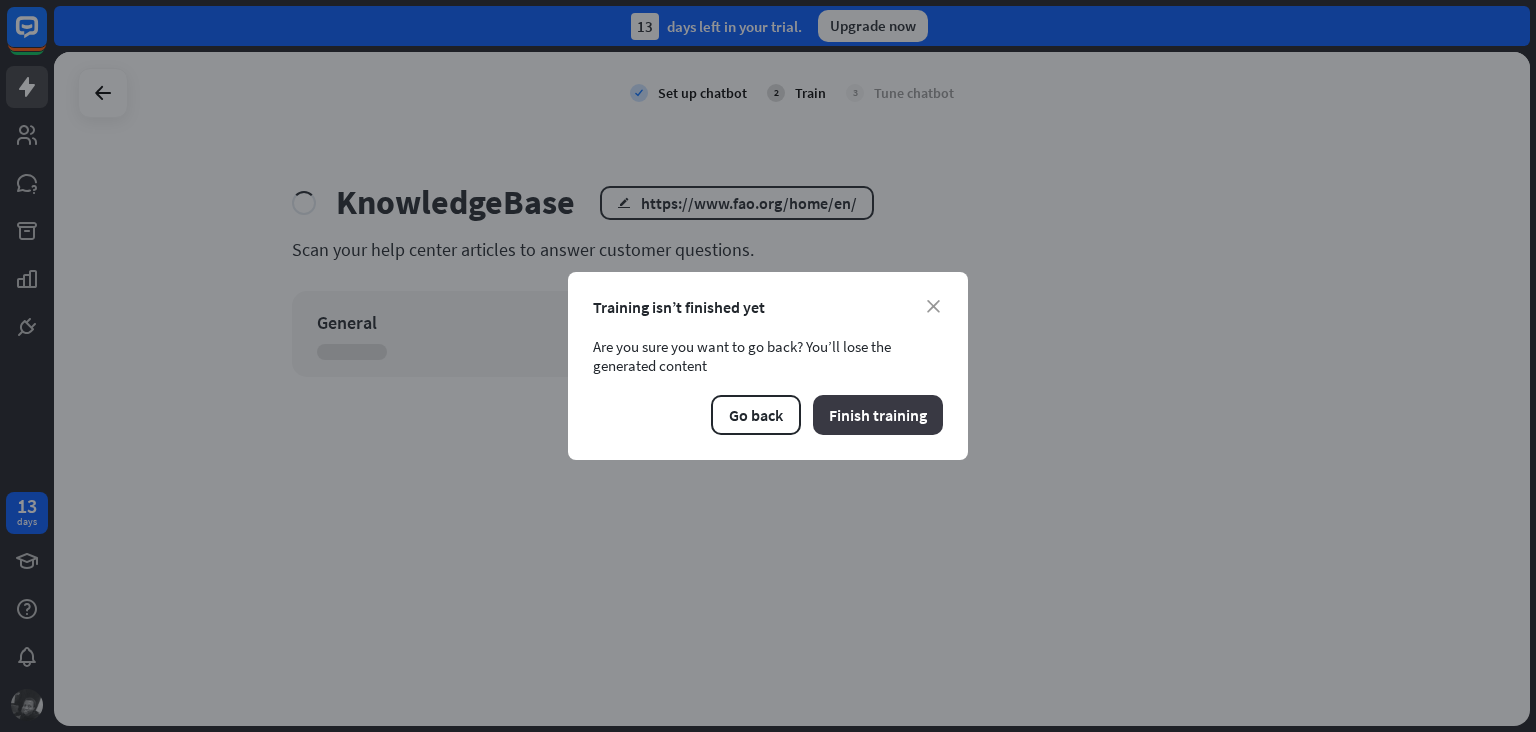 click on "Finish training" at bounding box center (878, 415) 